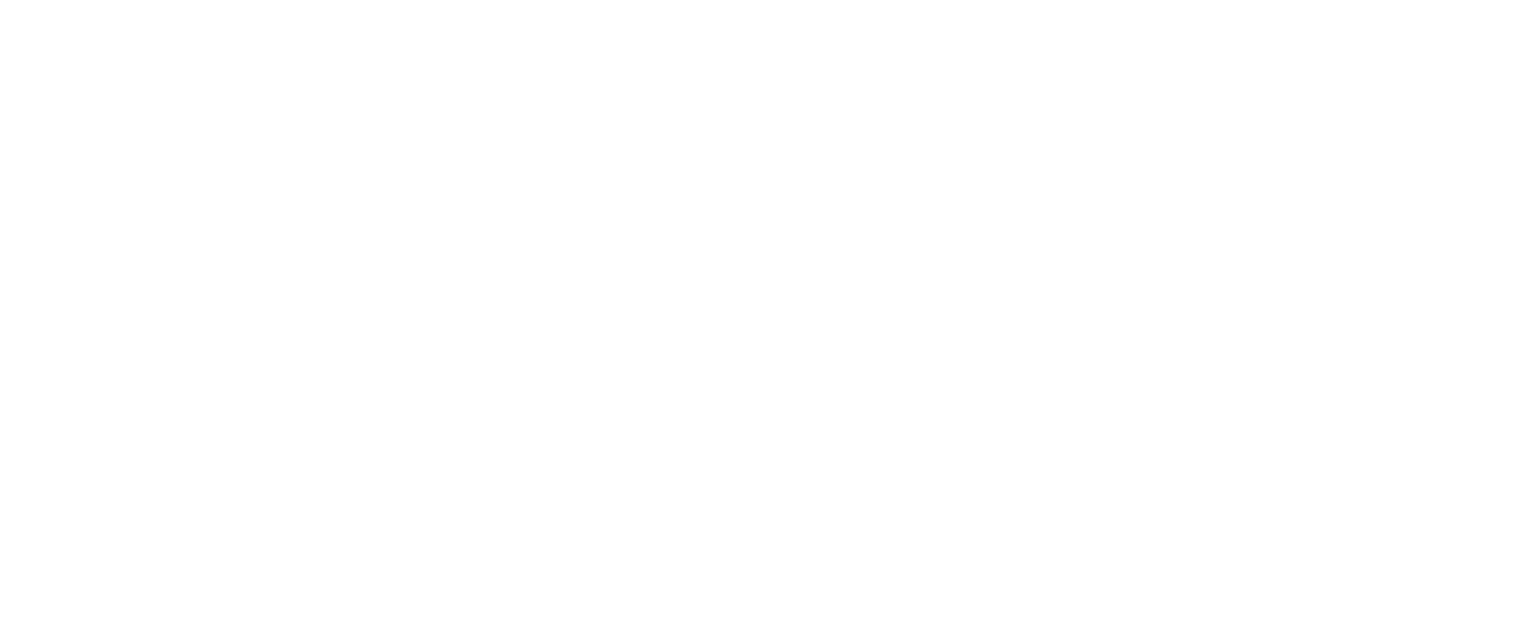 scroll, scrollTop: 0, scrollLeft: 0, axis: both 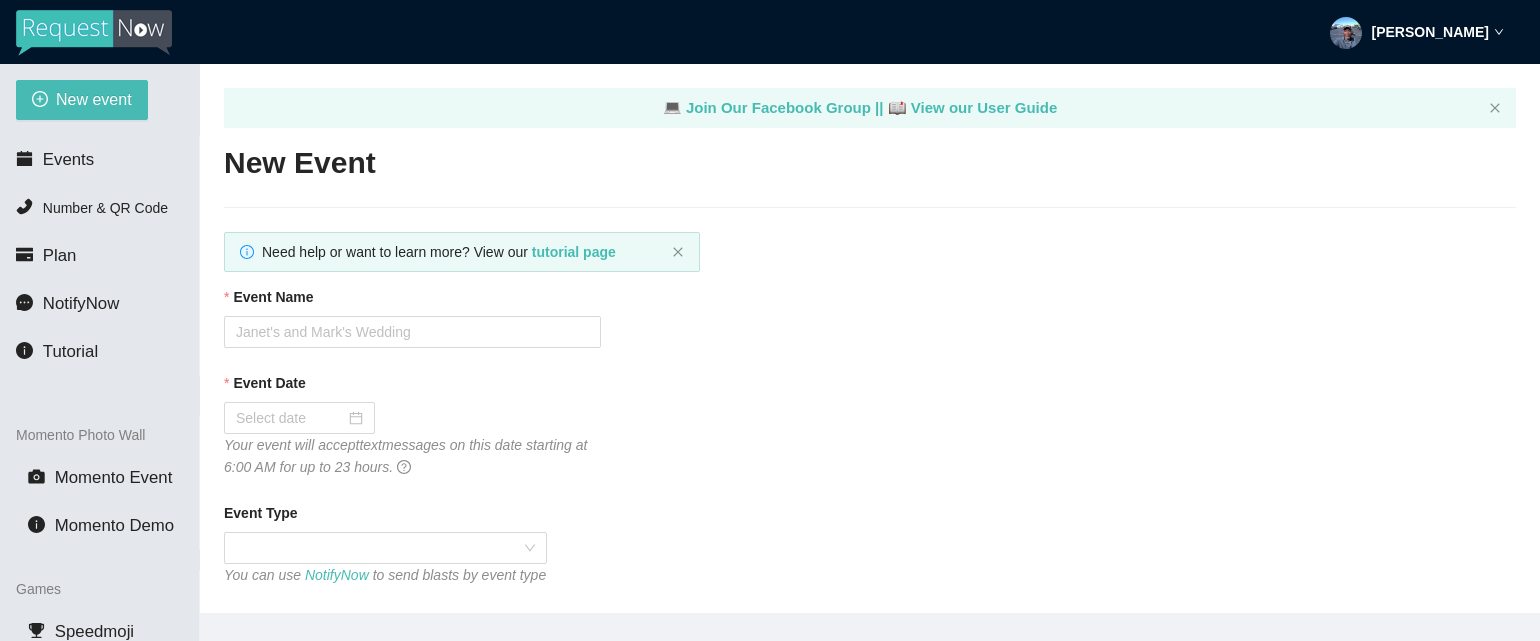 type on "[URL][DOMAIN_NAME]" 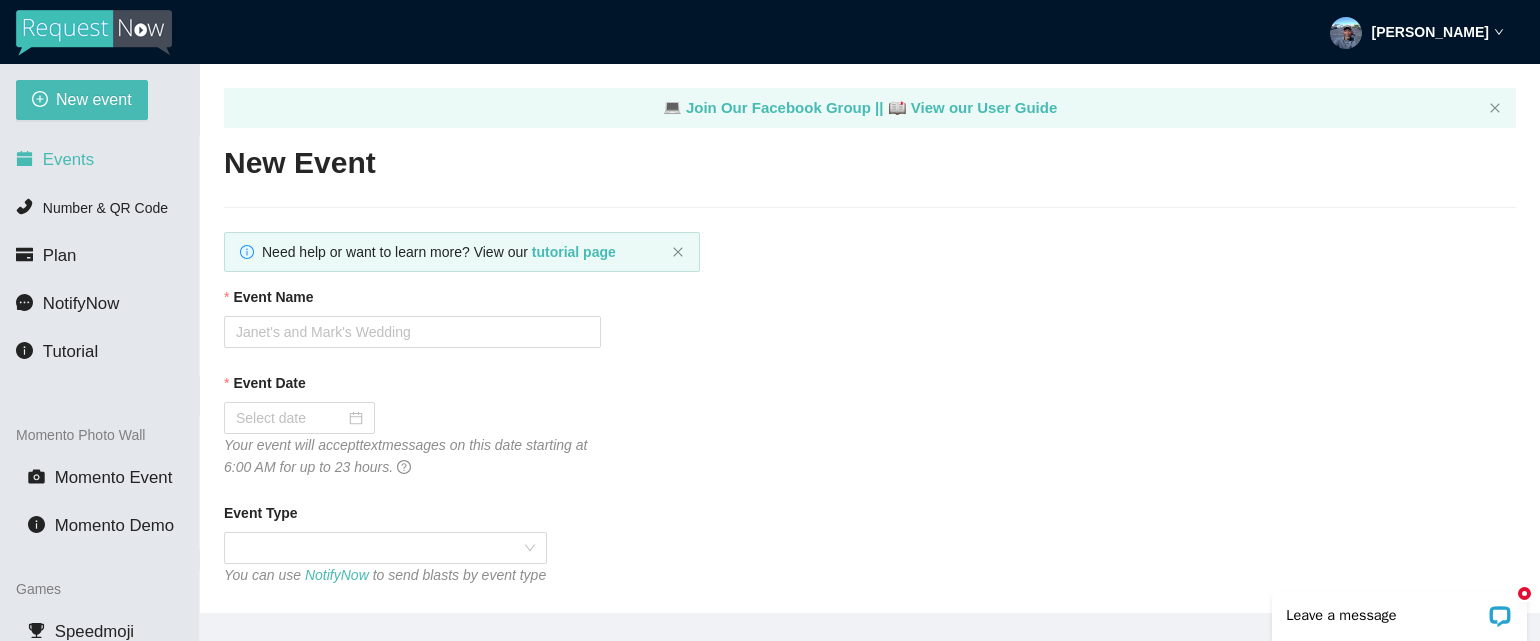 scroll, scrollTop: 0, scrollLeft: 0, axis: both 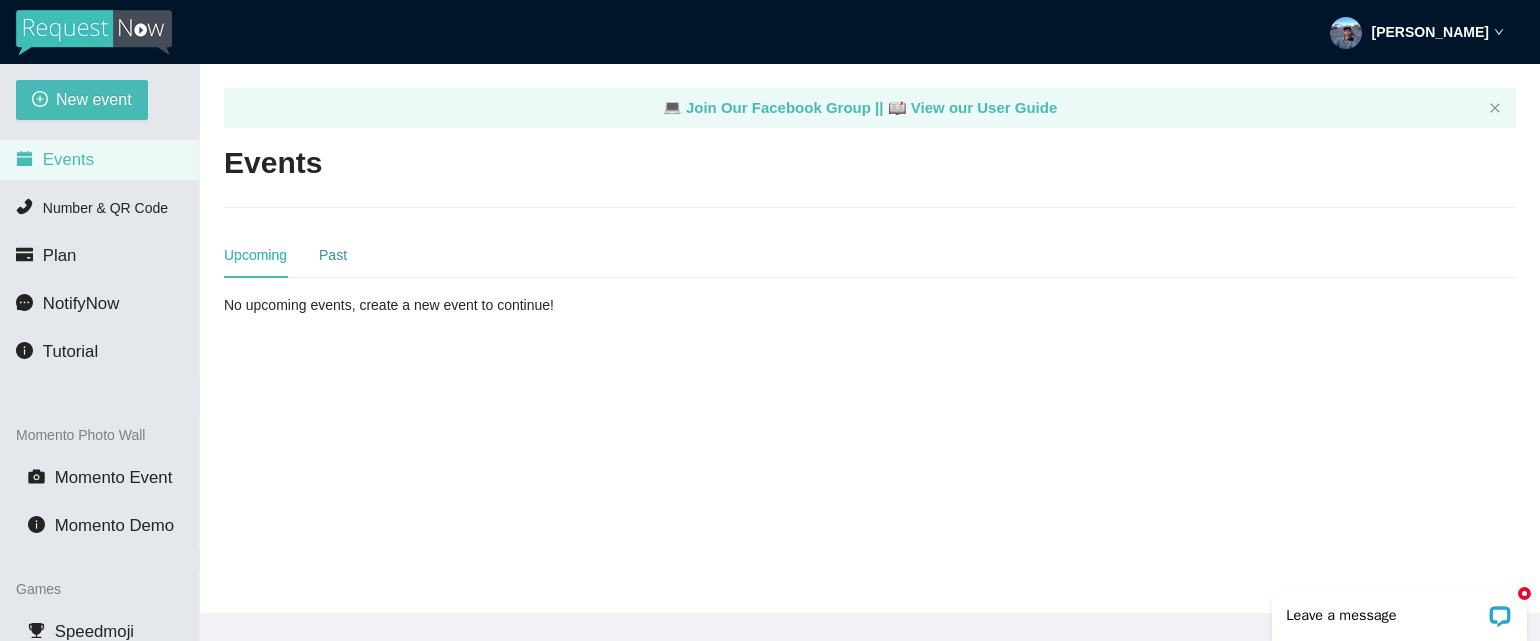 click on "Past" at bounding box center (333, 255) 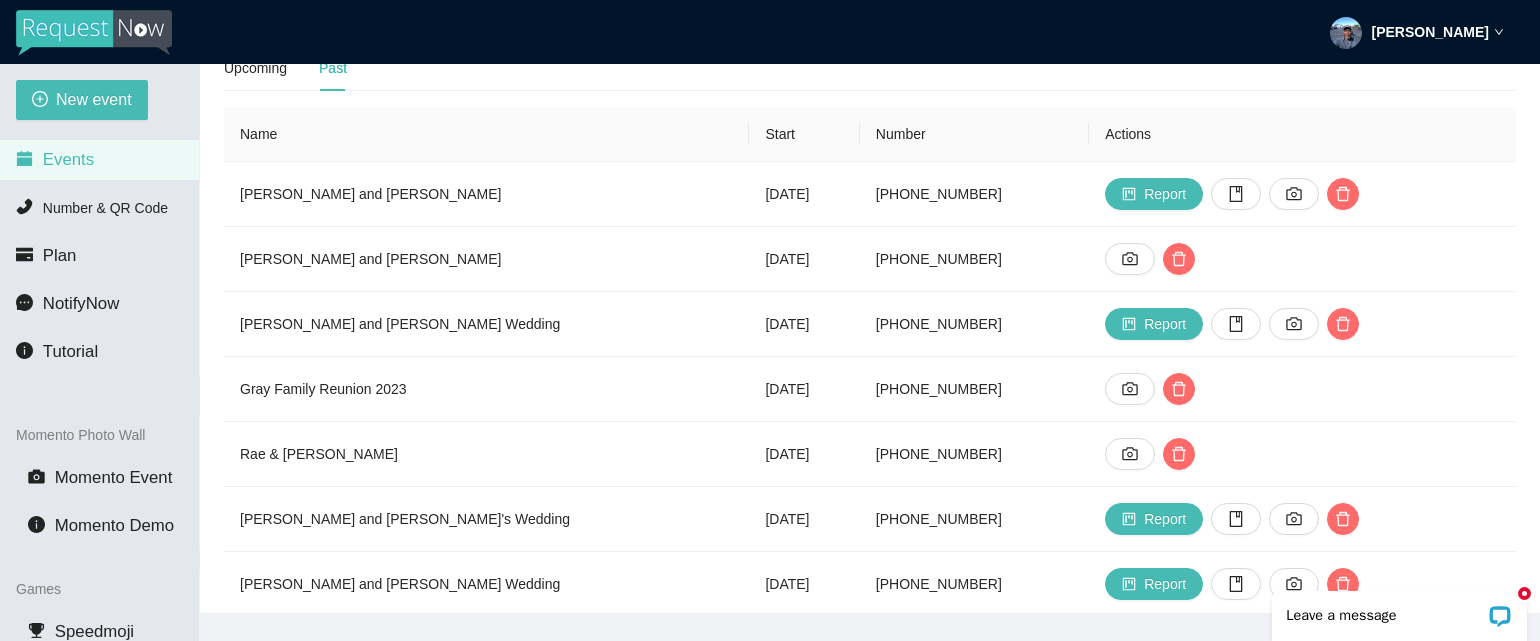scroll, scrollTop: 200, scrollLeft: 0, axis: vertical 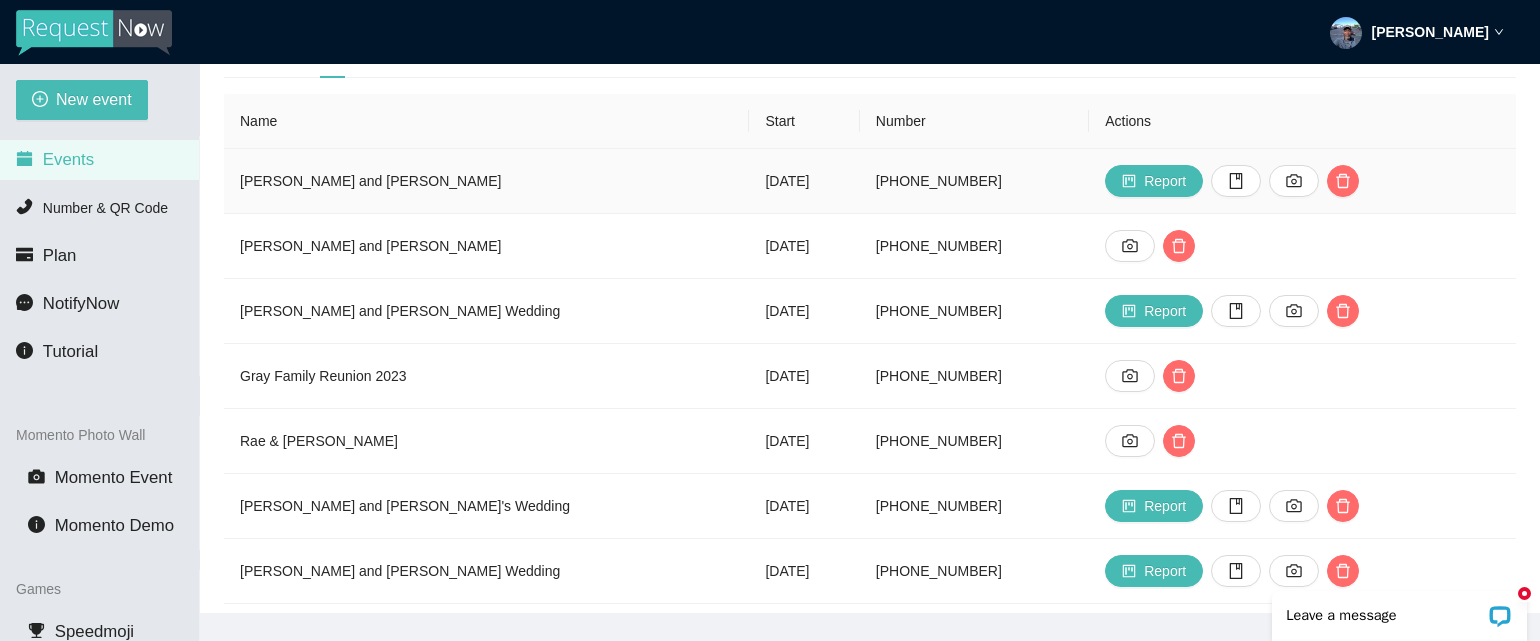 click on "[PERSON_NAME] and [PERSON_NAME]" at bounding box center (486, 181) 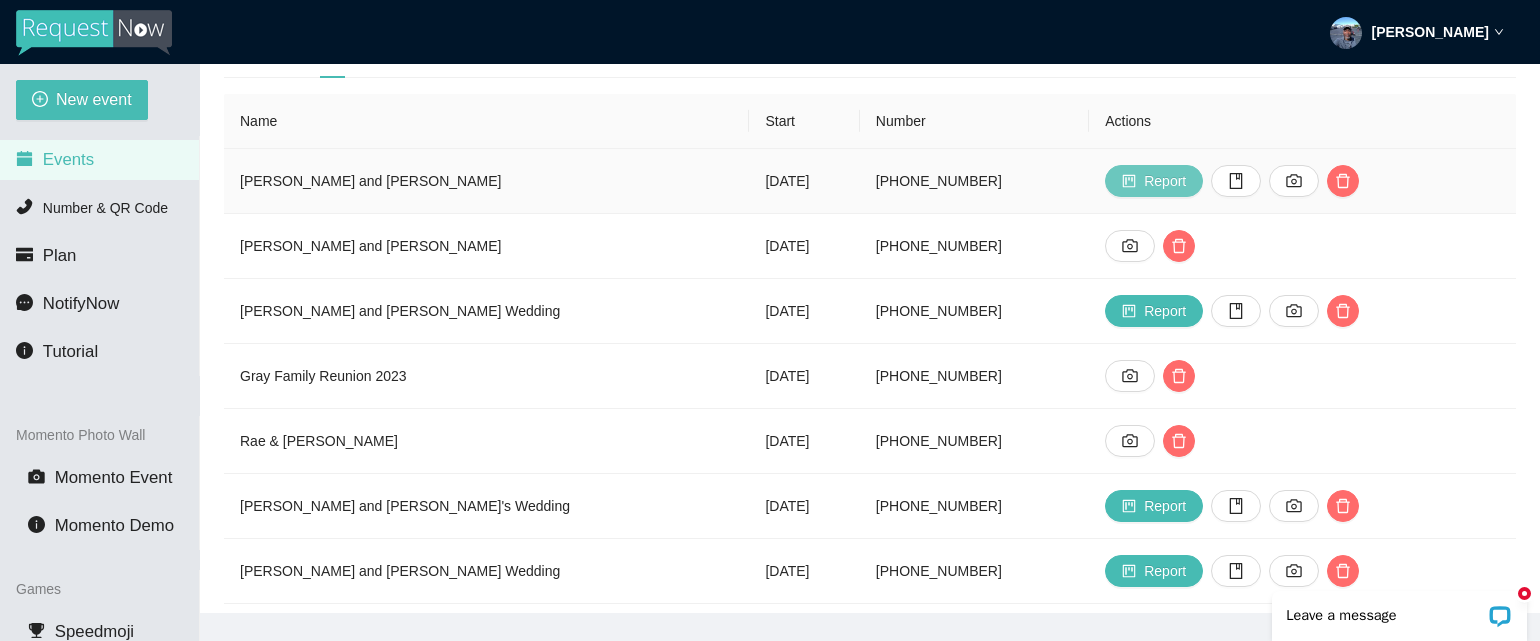 click on "Report" at bounding box center (1165, 181) 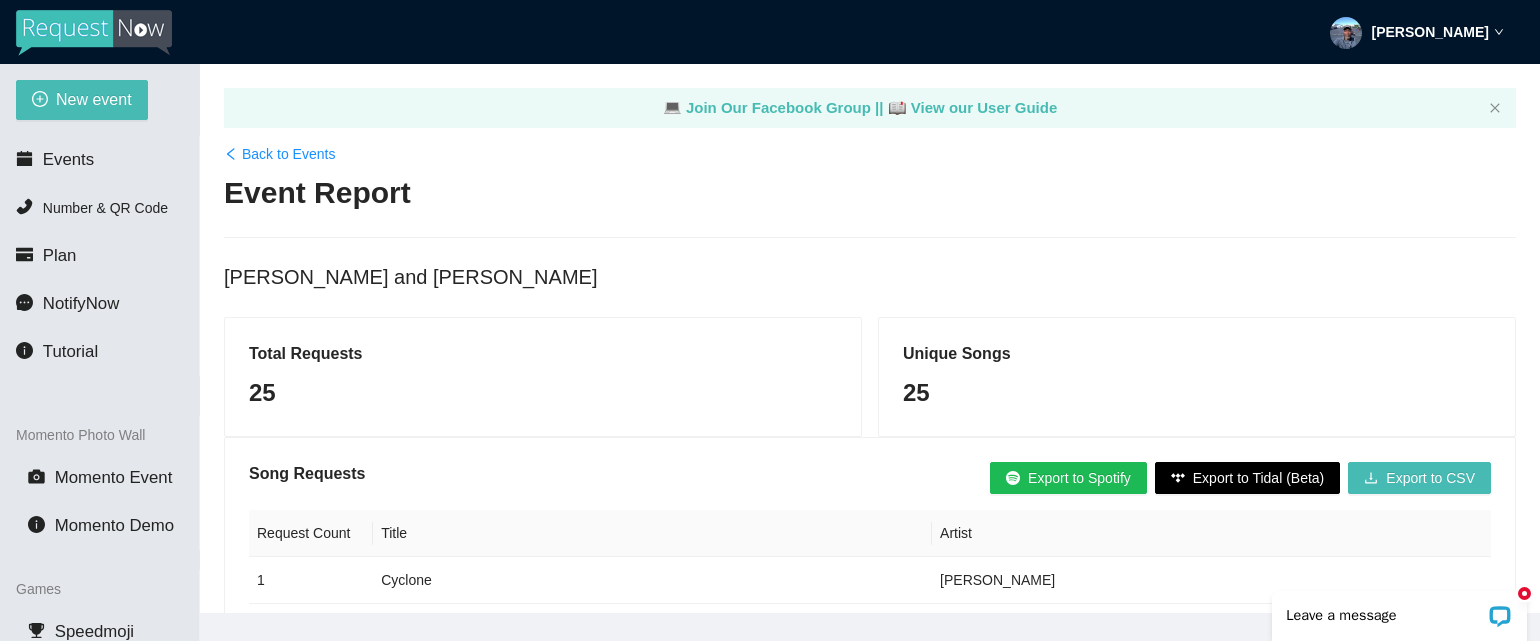 scroll, scrollTop: 0, scrollLeft: 0, axis: both 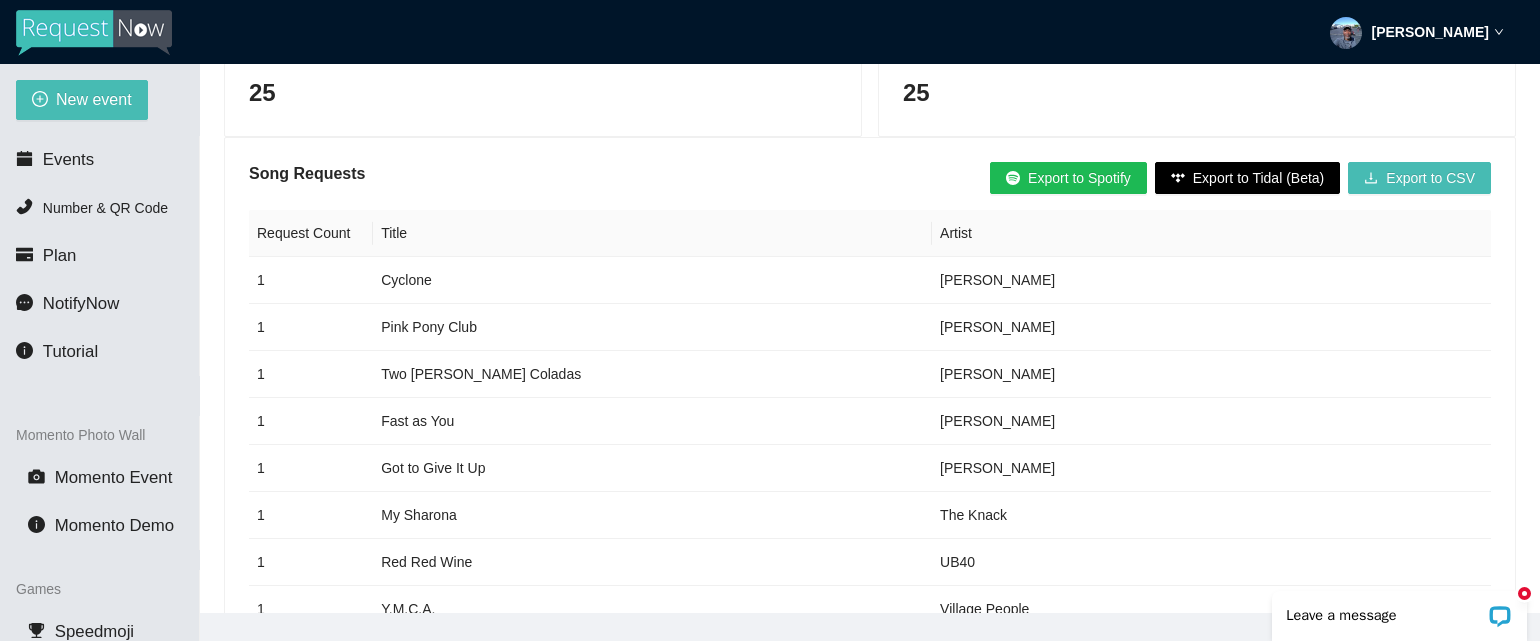 click on "Export to Spotify" at bounding box center [1079, 178] 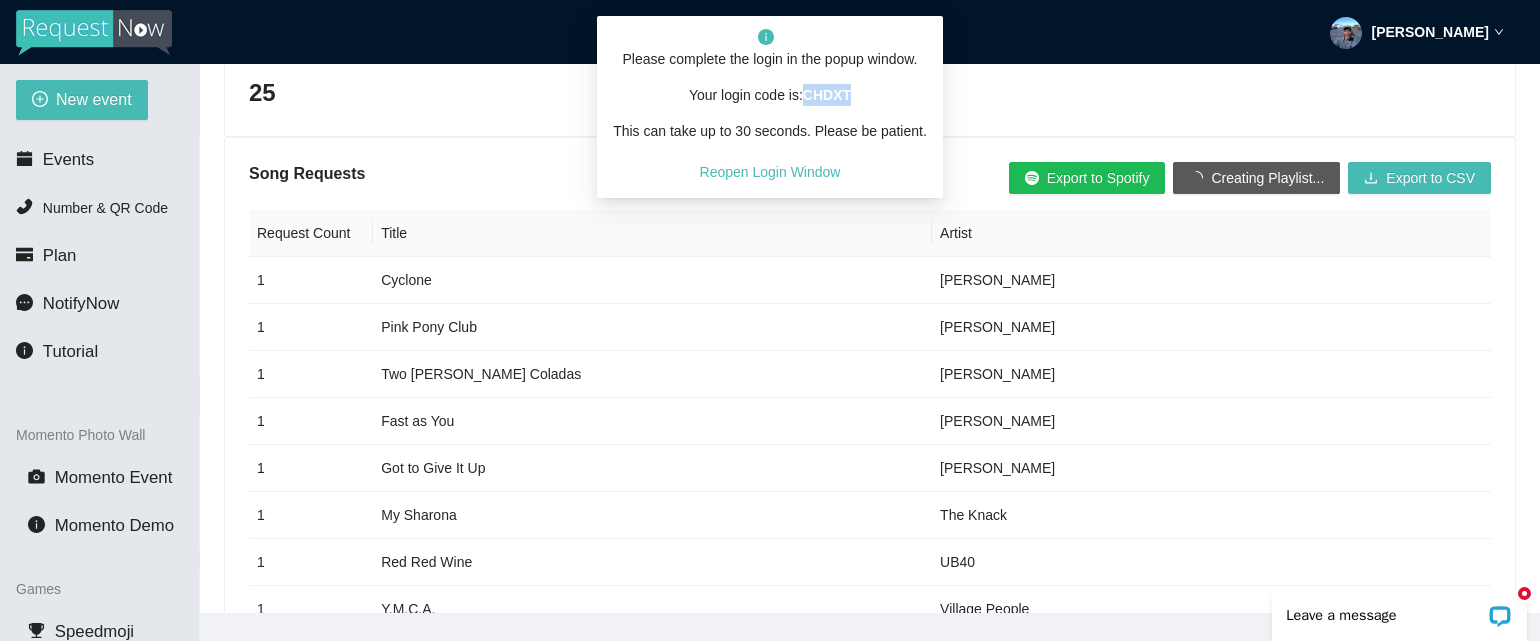 drag, startPoint x: 807, startPoint y: 92, endPoint x: 855, endPoint y: 93, distance: 48.010414 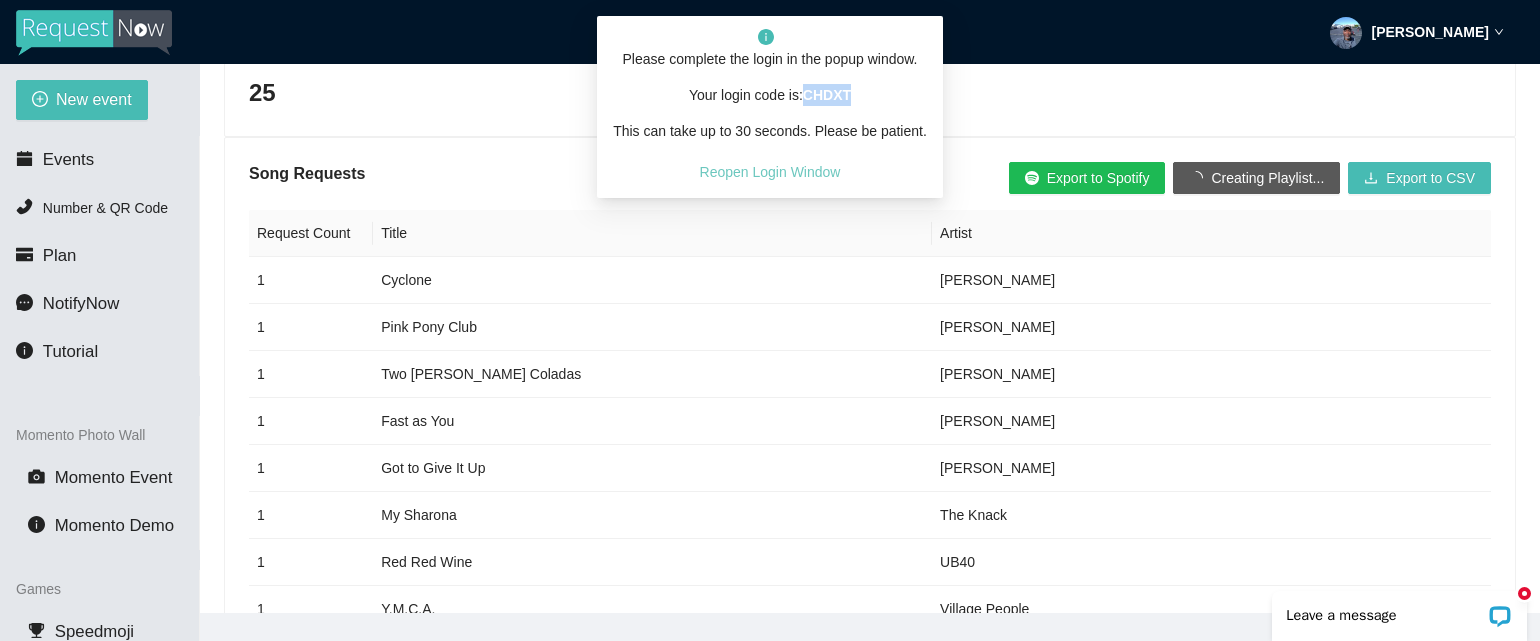 click on "Reopen Login Window" at bounding box center [770, 172] 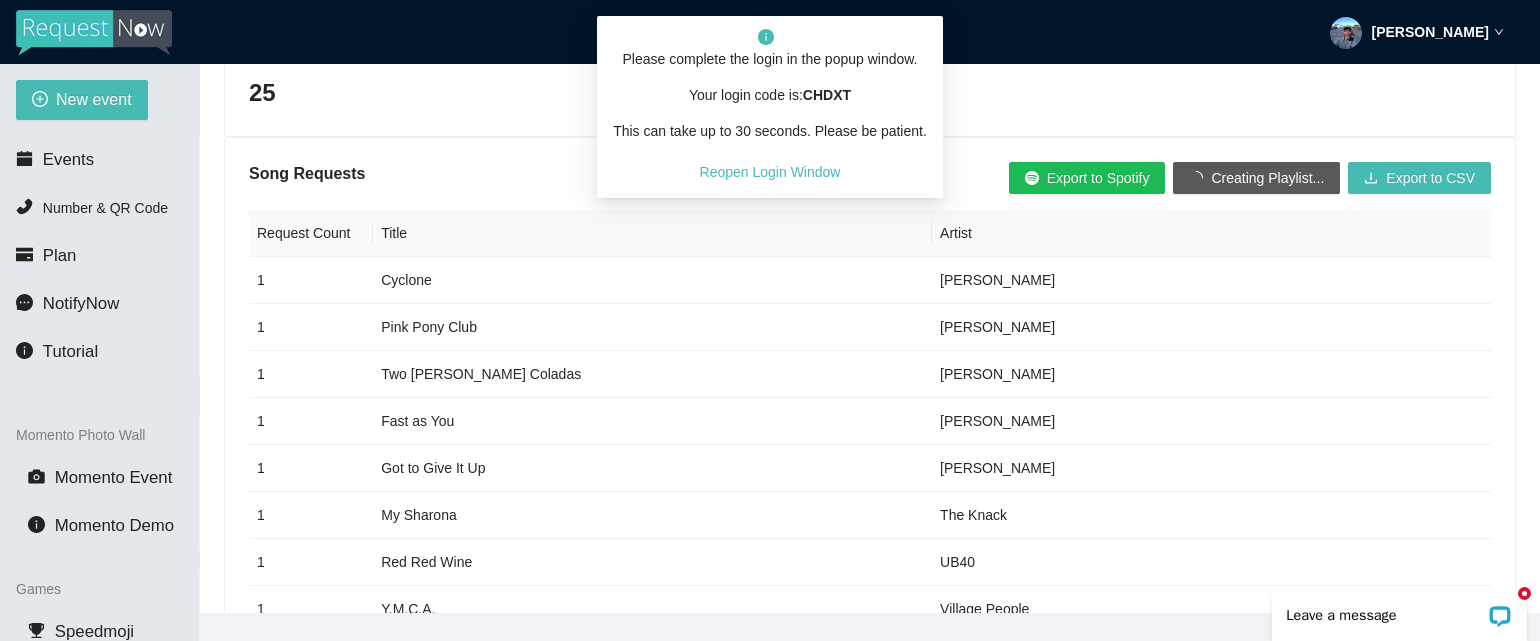 click on "25" at bounding box center (1197, 93) 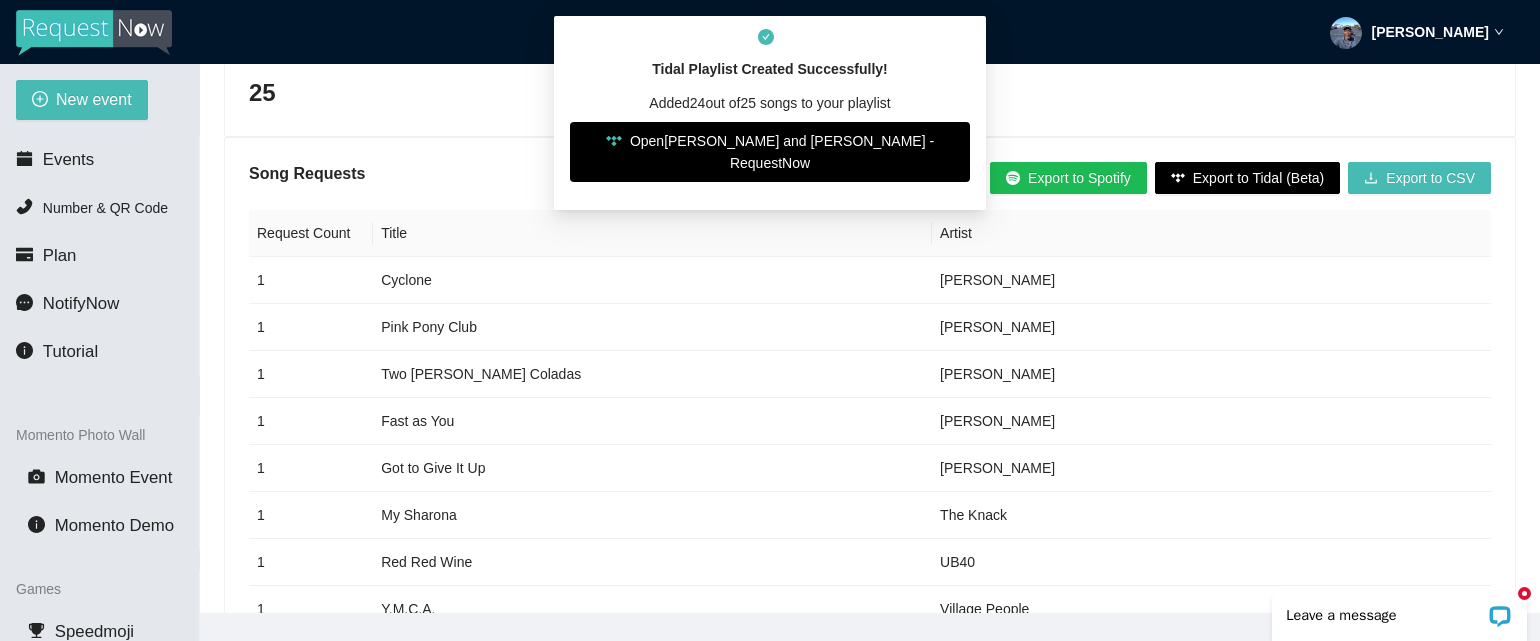 click on "Open  Marissa and Brett - RequestNow" at bounding box center [770, 152] 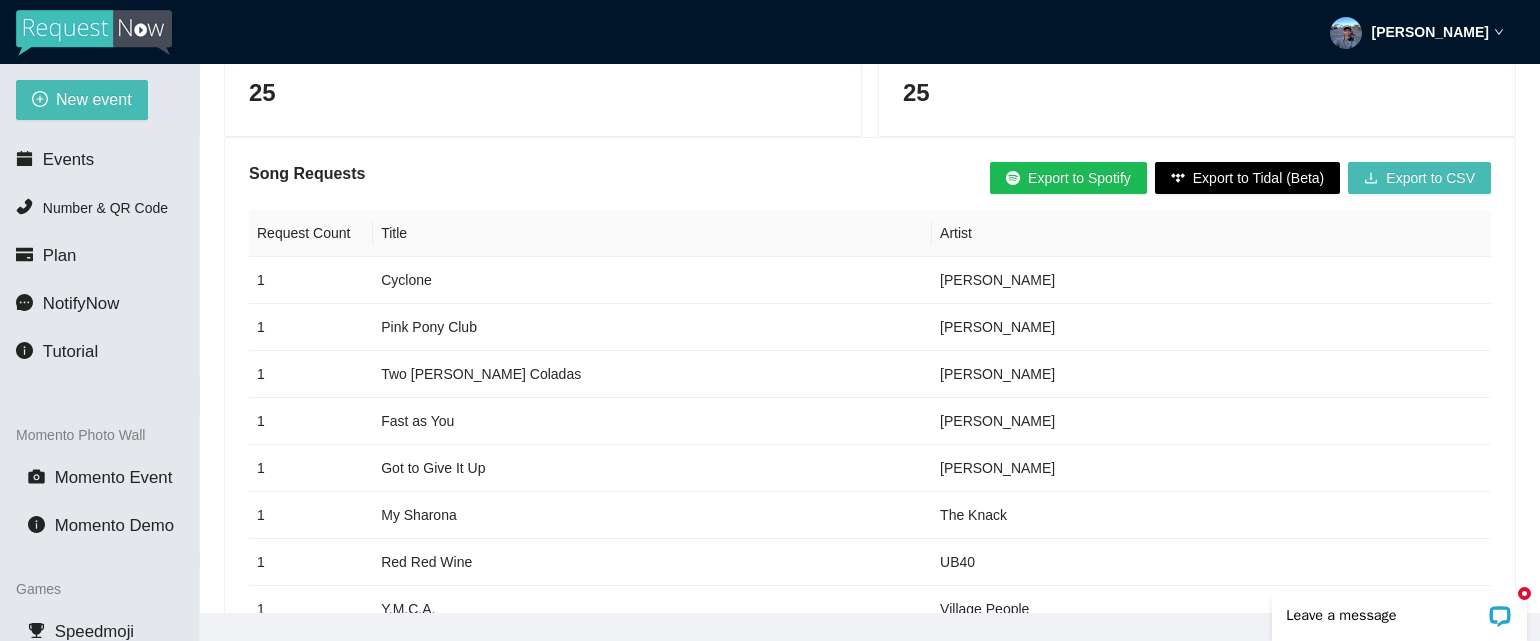 click on "Export to Spotify" at bounding box center (1079, 178) 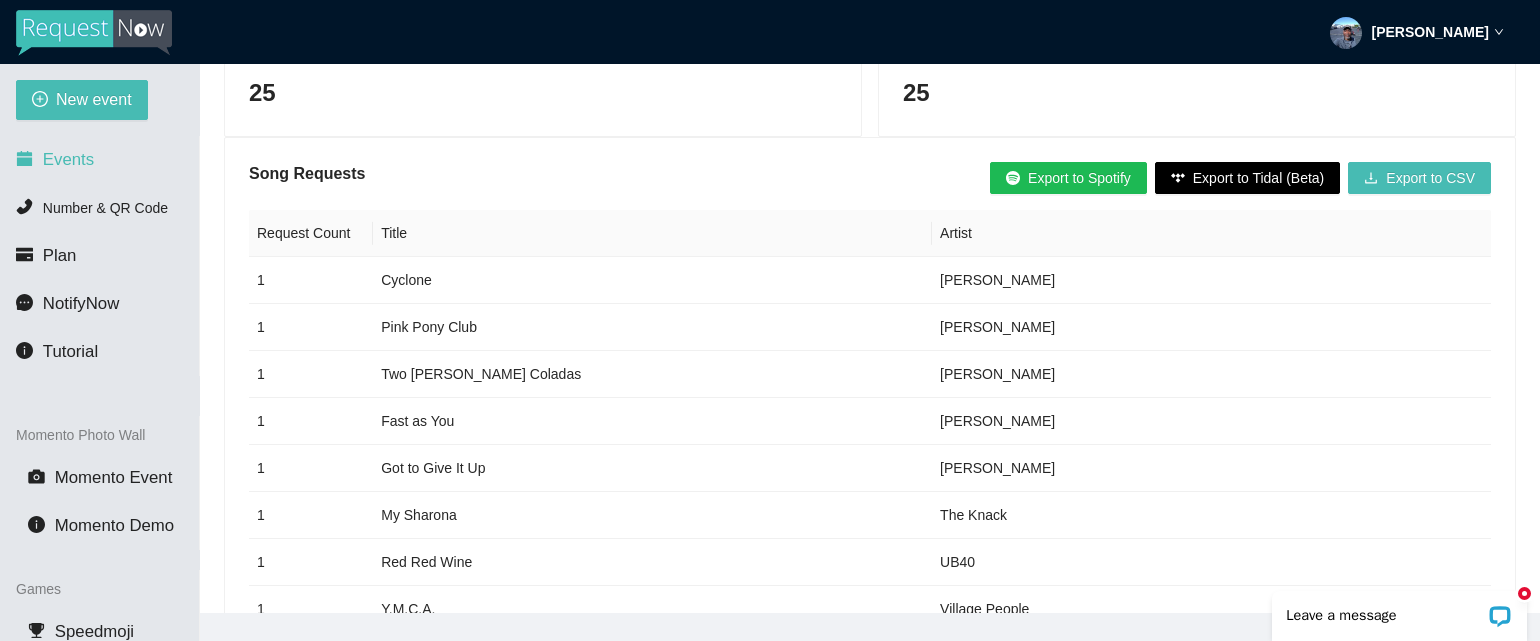 click on "Events" at bounding box center (99, 160) 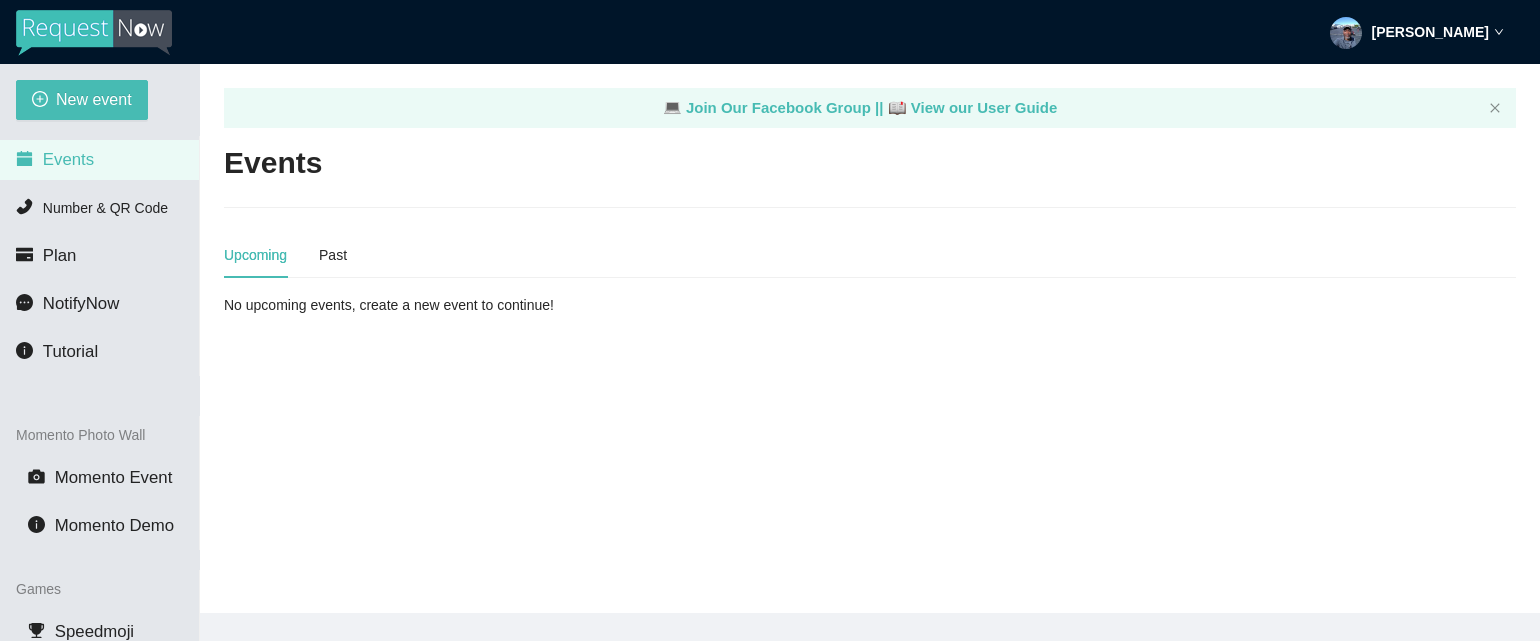 click on "Upcoming Past" at bounding box center (870, 255) 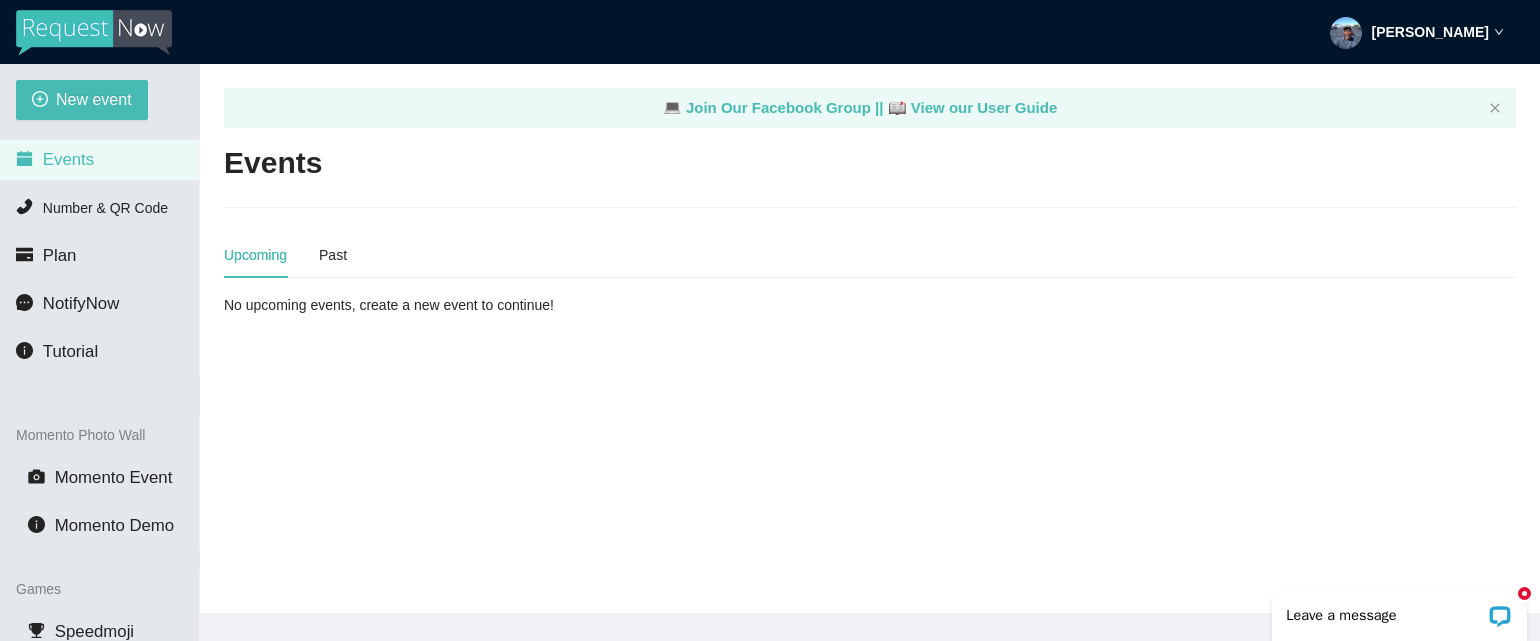 scroll, scrollTop: 0, scrollLeft: 0, axis: both 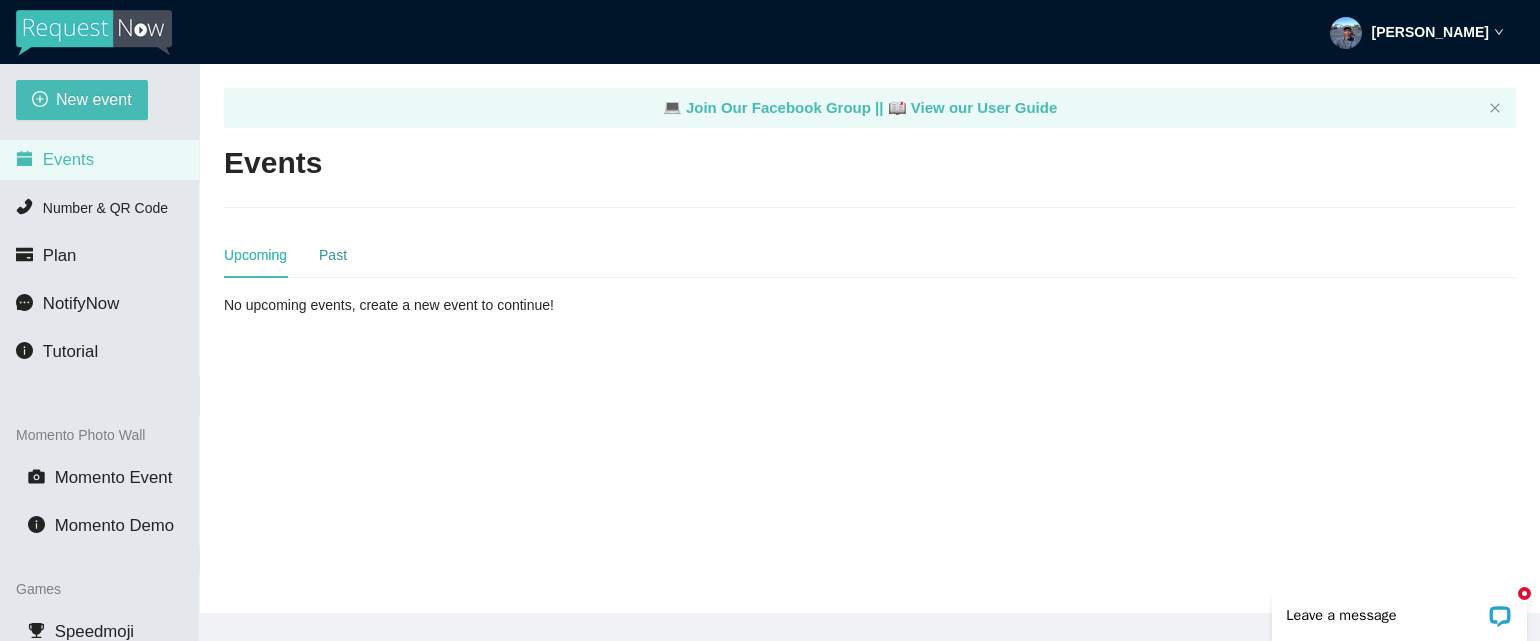 click on "Past" at bounding box center (333, 255) 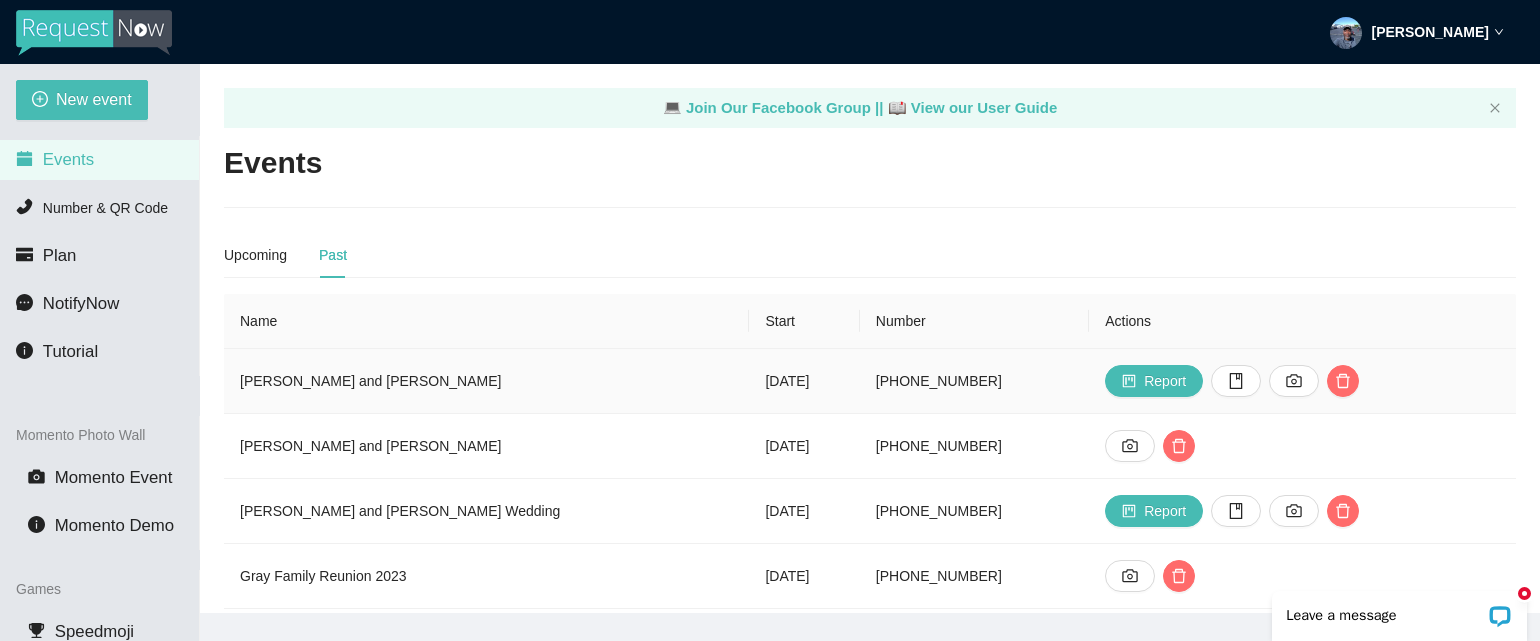 click on "[PERSON_NAME] and [PERSON_NAME]" at bounding box center (486, 381) 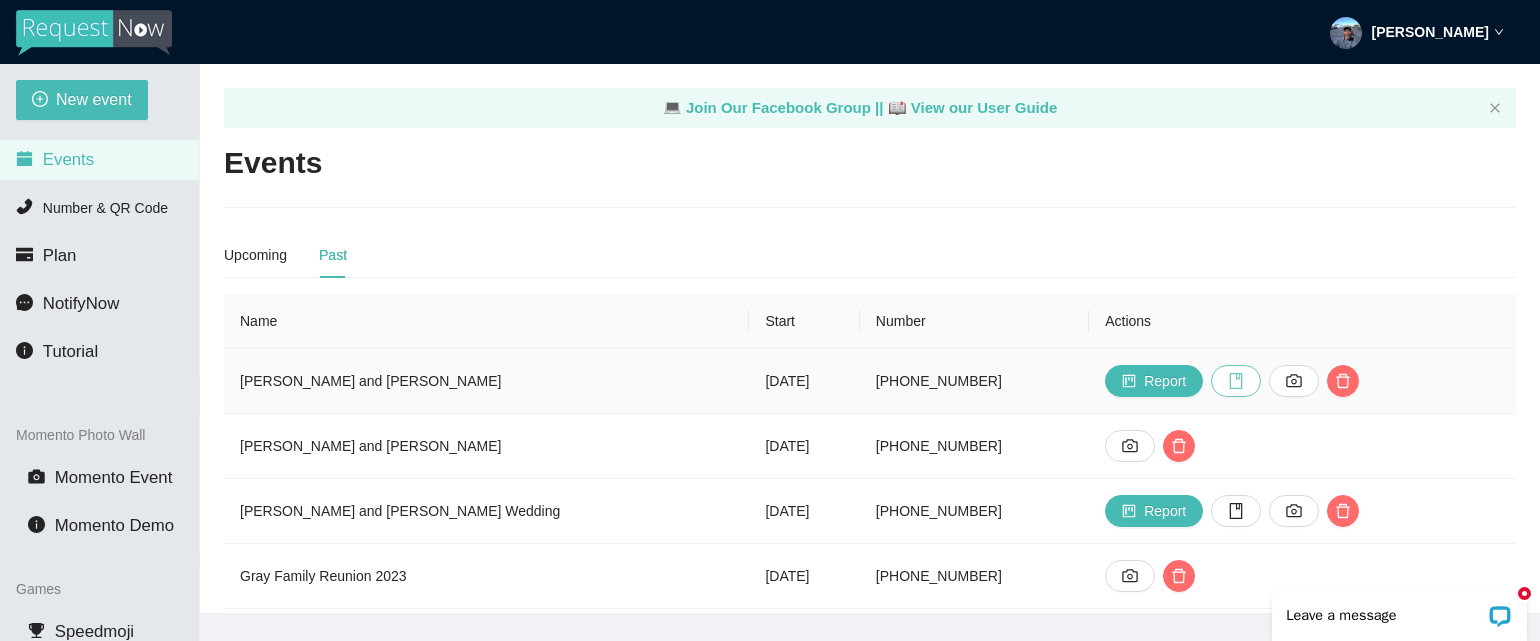click 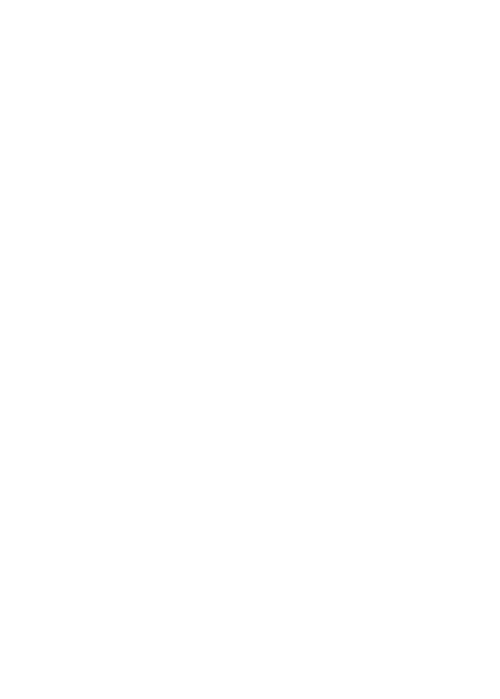 scroll, scrollTop: 0, scrollLeft: 0, axis: both 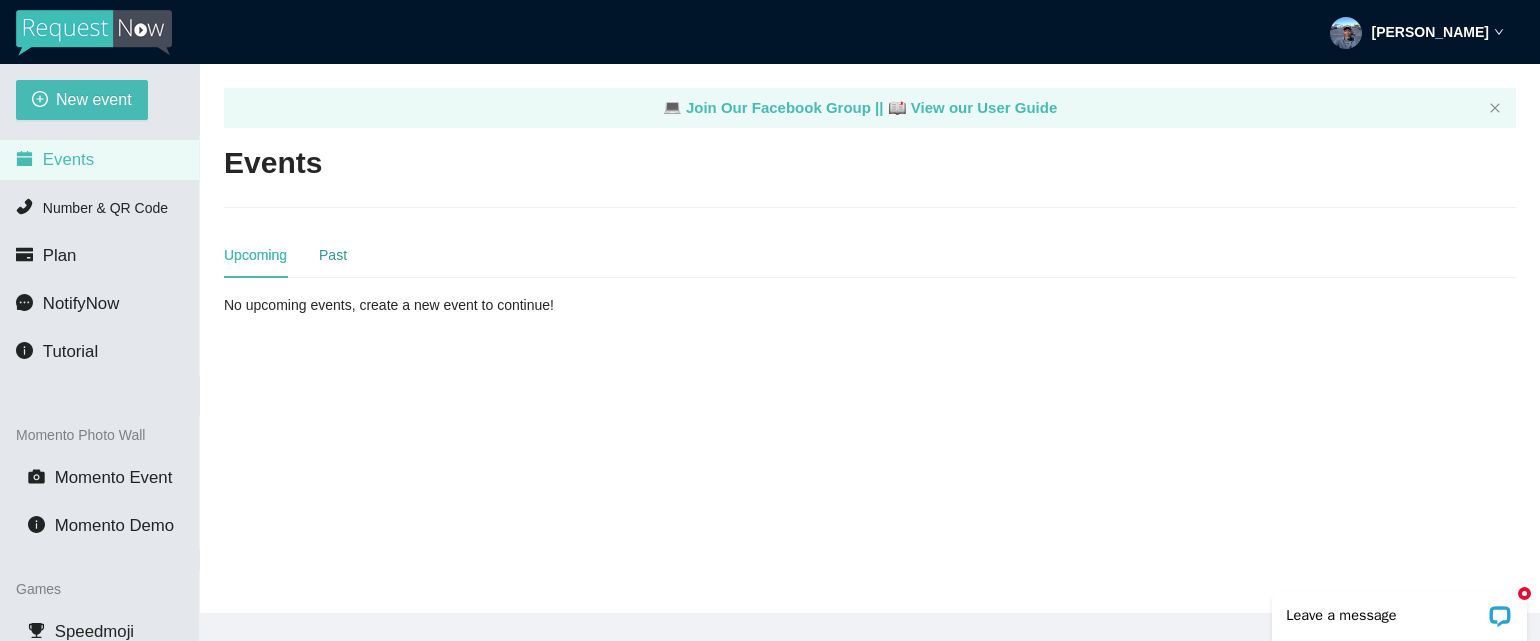 click on "Past" at bounding box center [333, 255] 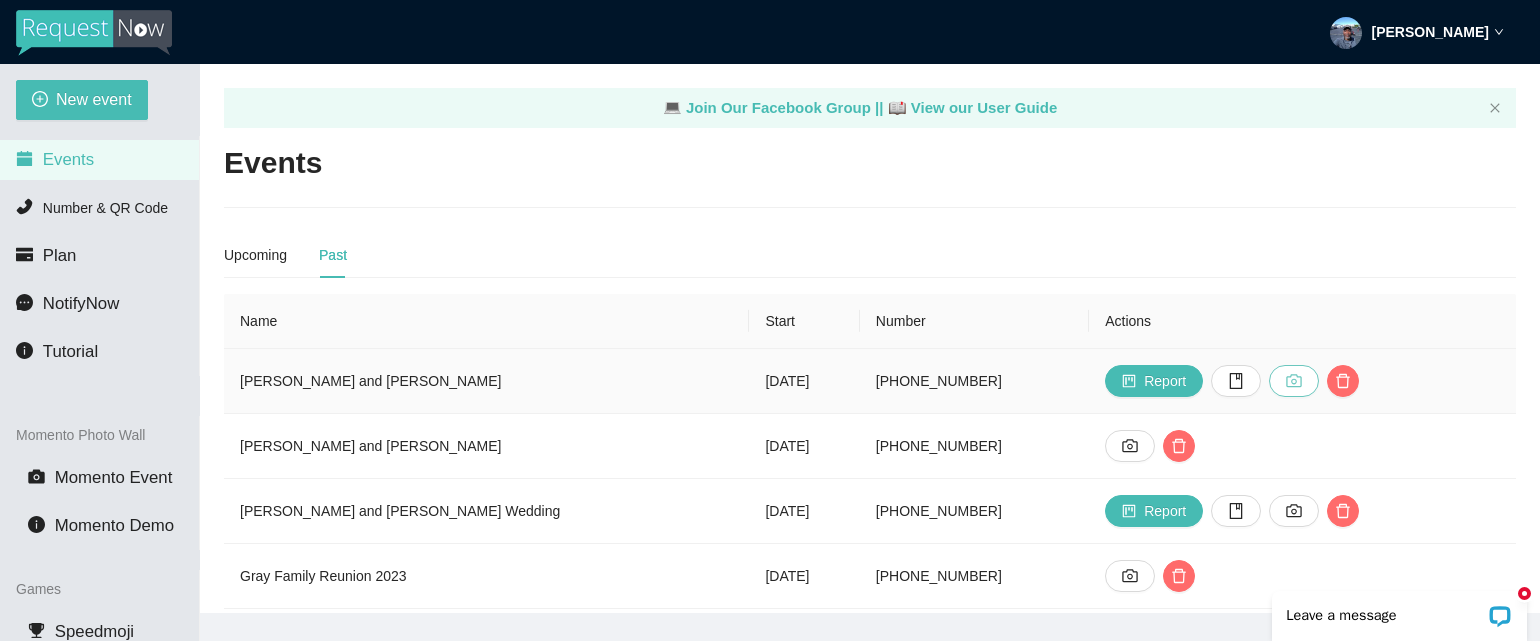 click 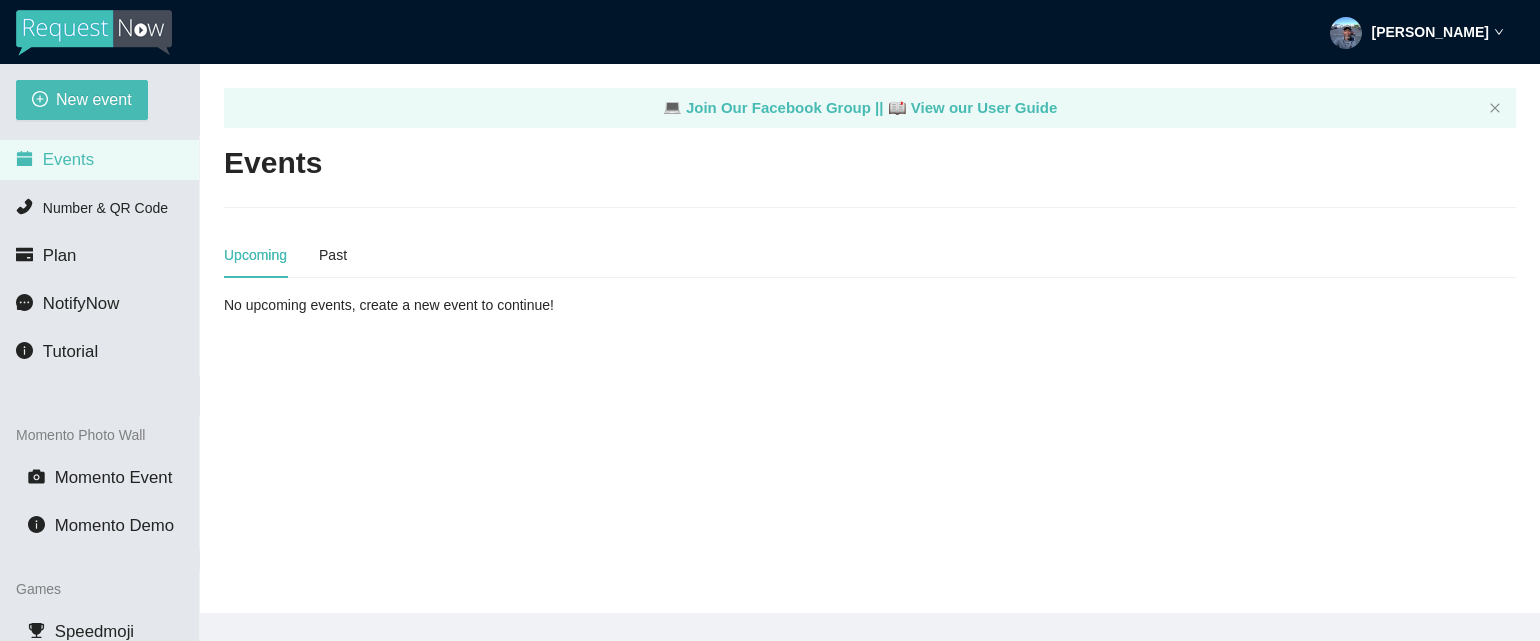 scroll, scrollTop: 0, scrollLeft: 0, axis: both 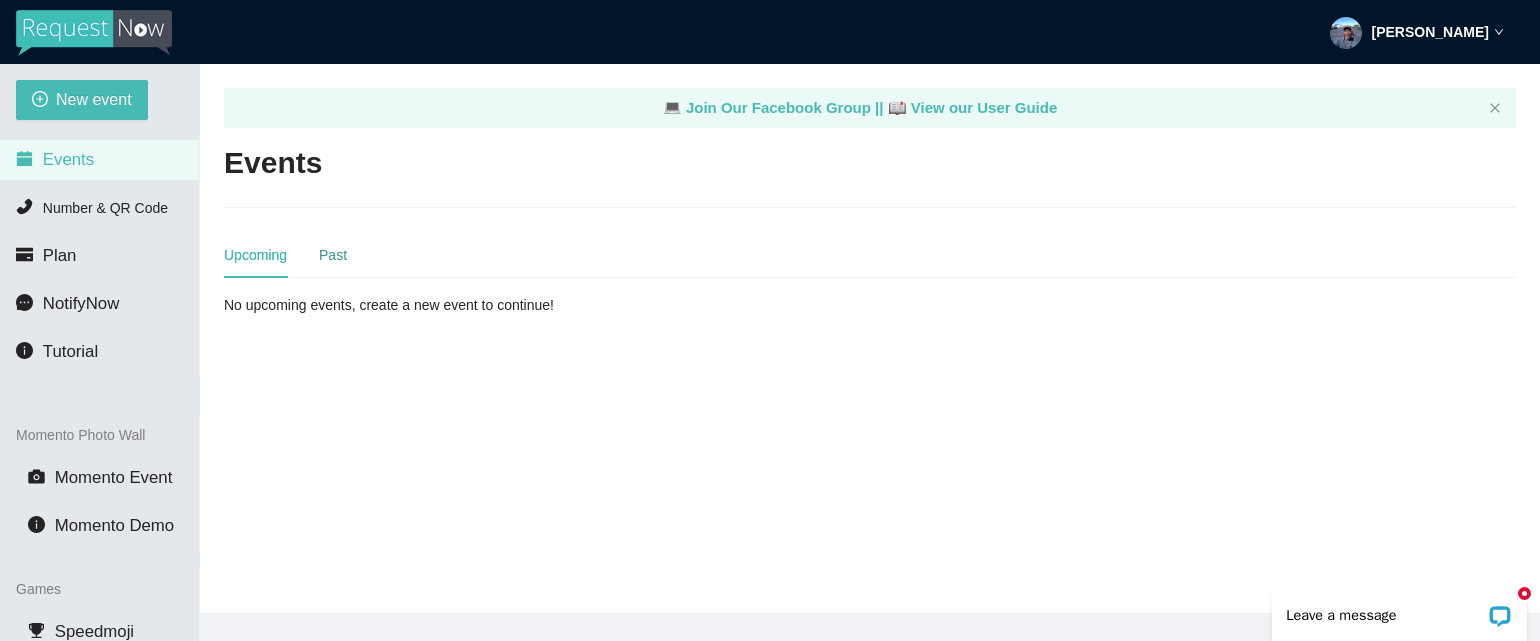 click on "Past" at bounding box center (333, 255) 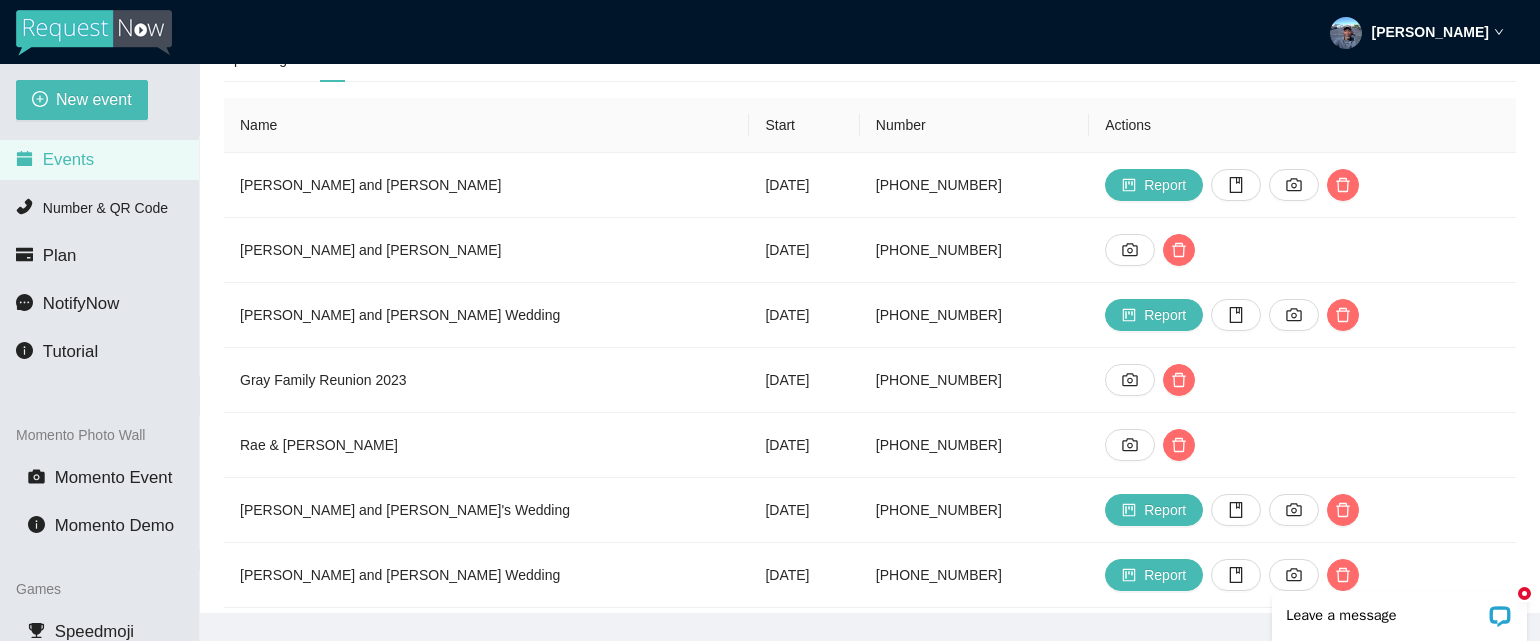 scroll, scrollTop: 200, scrollLeft: 0, axis: vertical 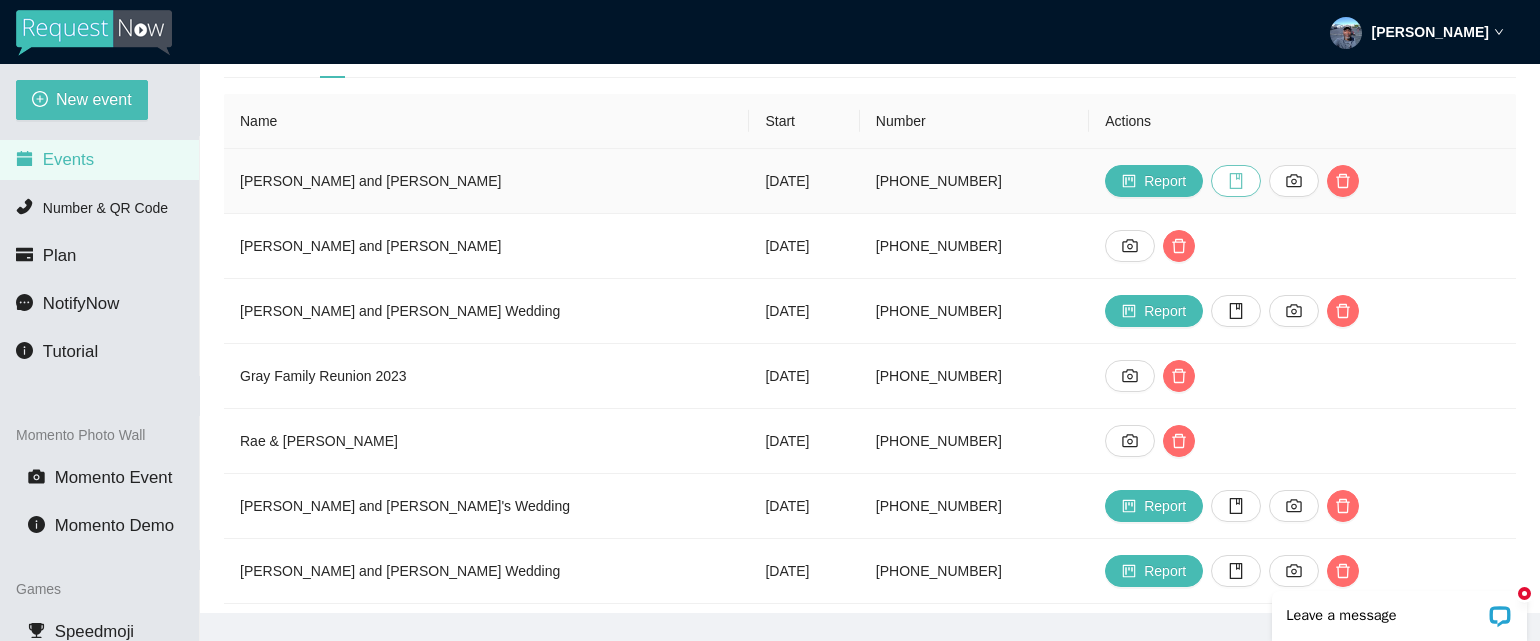 click 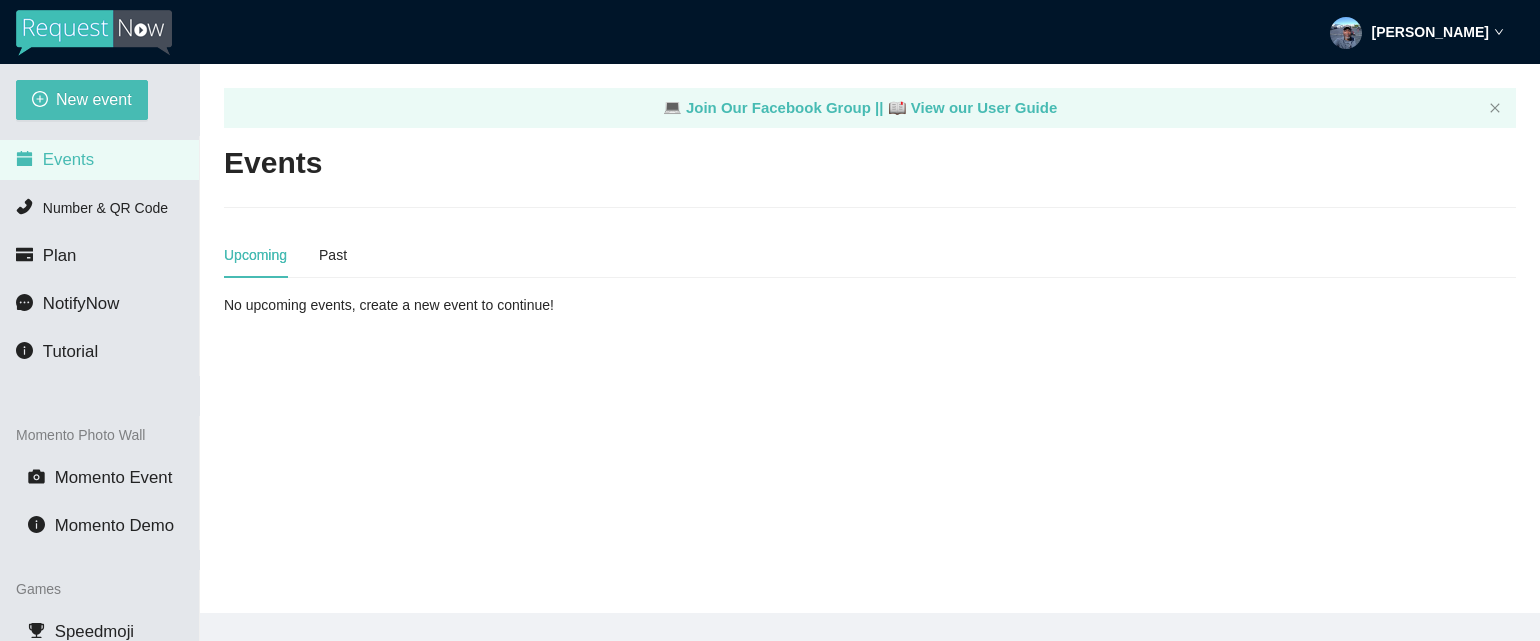 scroll, scrollTop: 0, scrollLeft: 0, axis: both 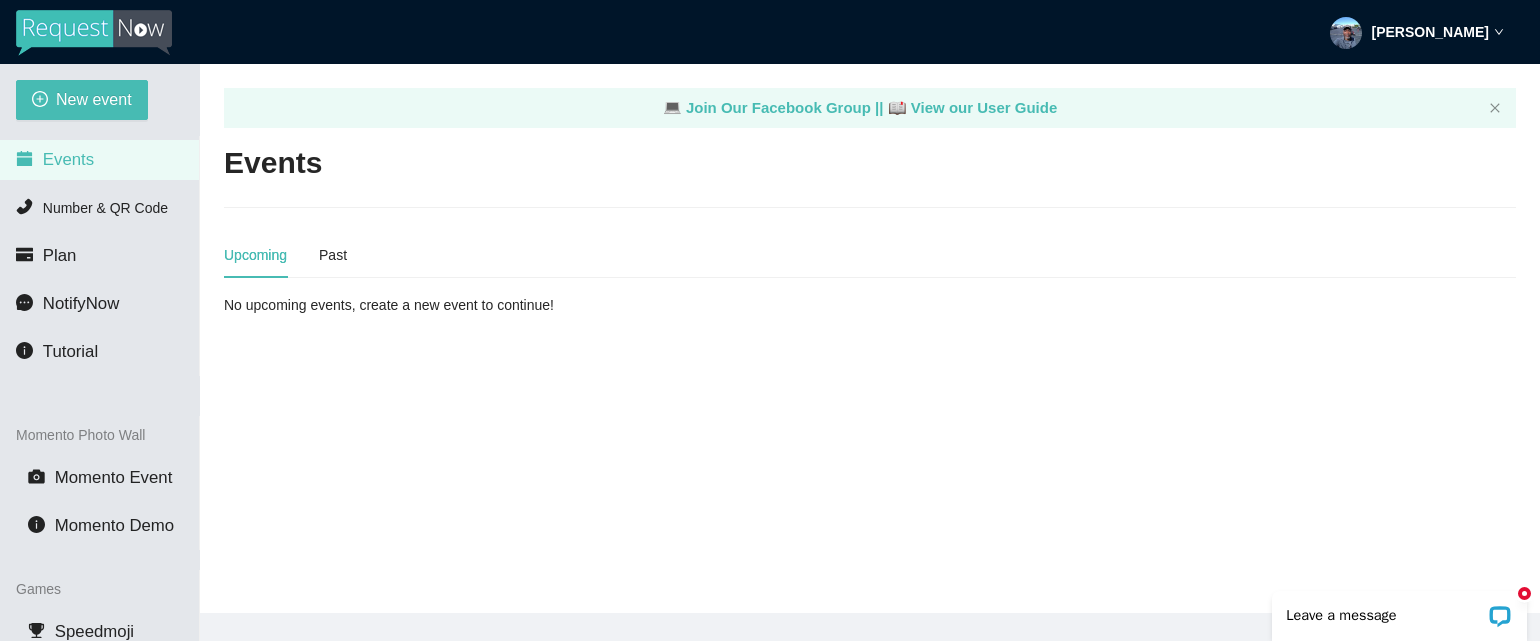 click on "Upcoming Past" at bounding box center (285, 255) 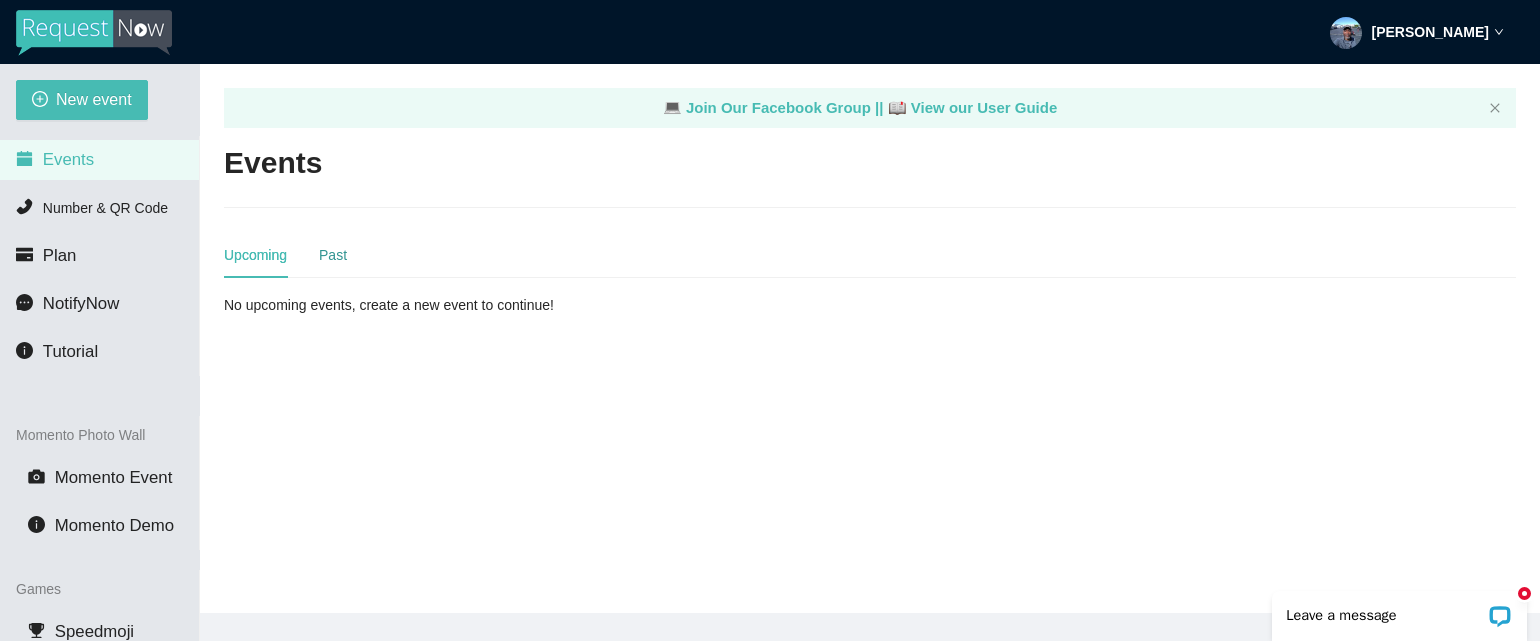 click on "Past" at bounding box center (333, 255) 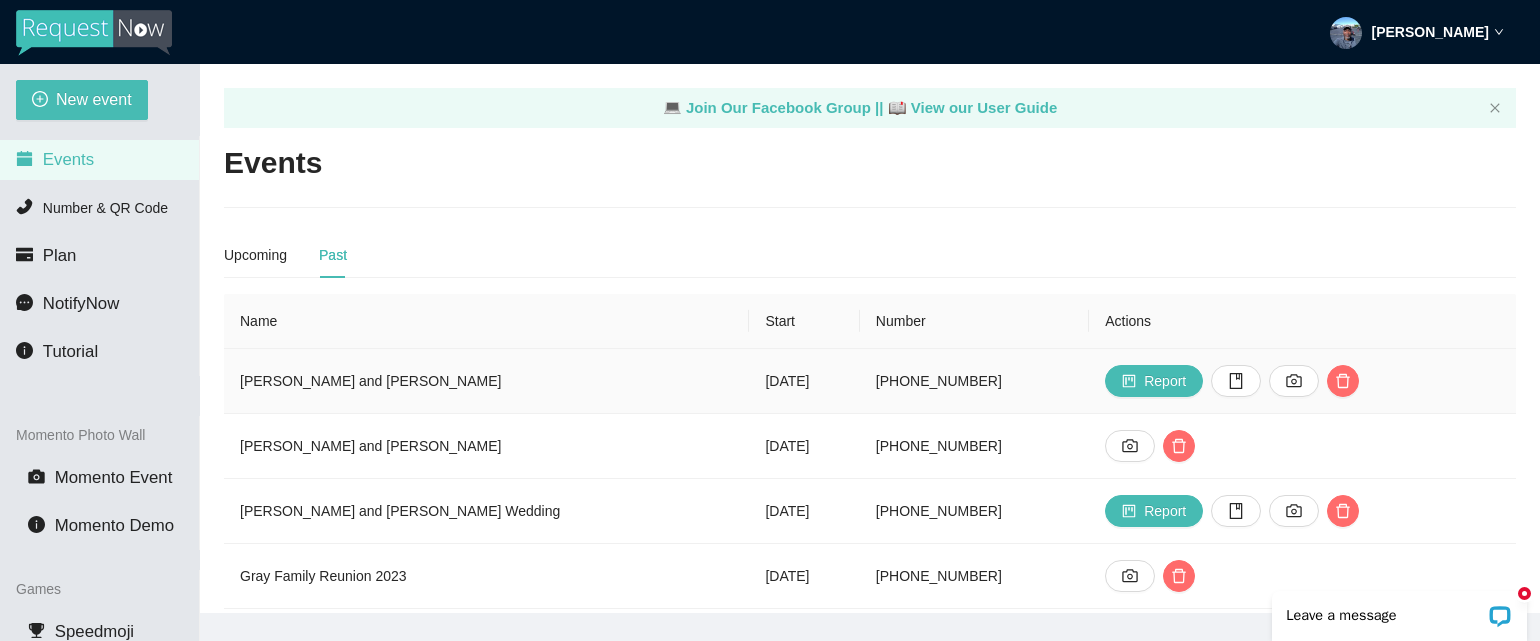 click on "[PERSON_NAME] and [PERSON_NAME]" at bounding box center [486, 381] 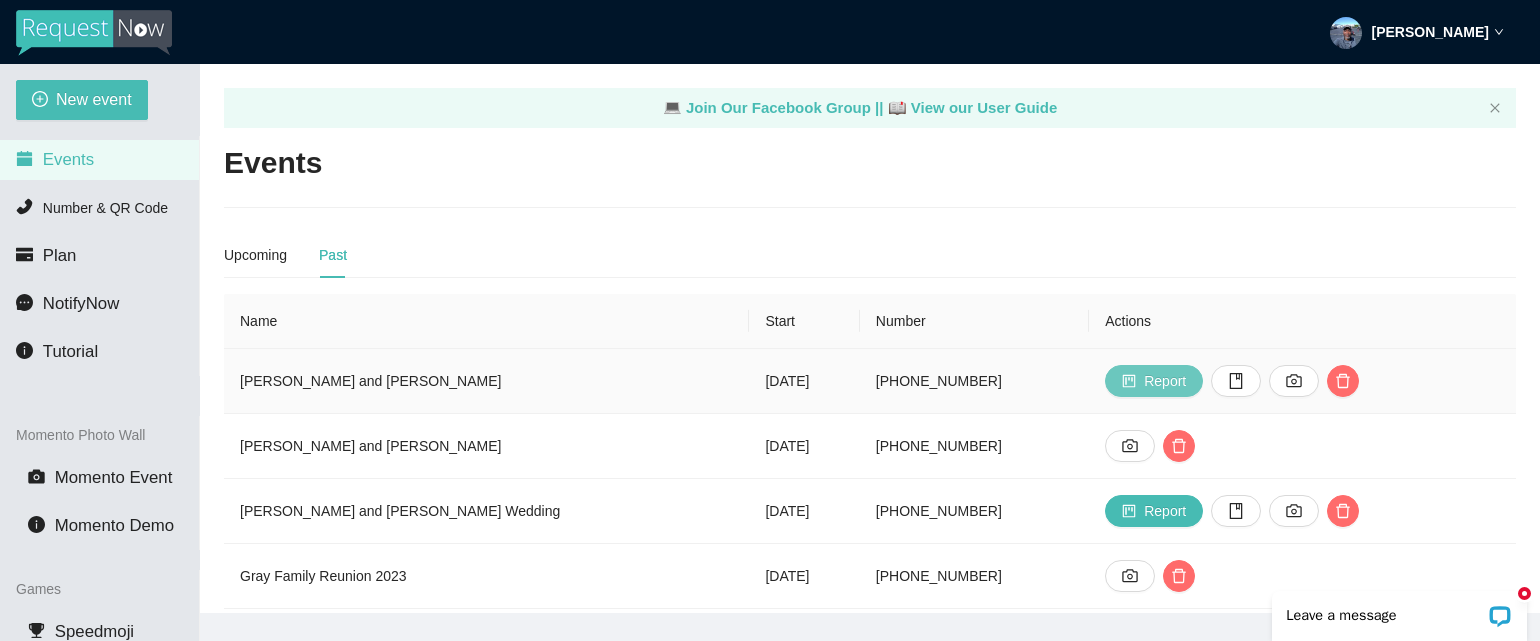 click on "Report" at bounding box center (1154, 381) 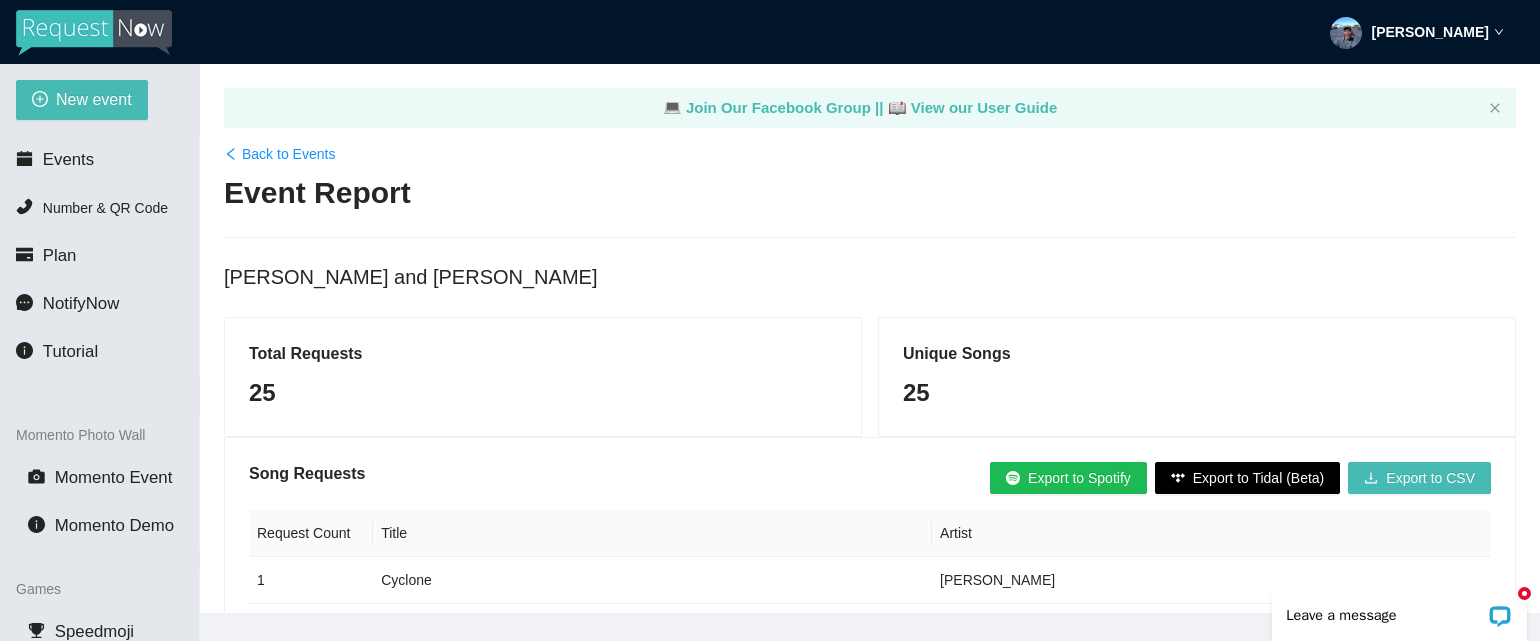 scroll, scrollTop: 0, scrollLeft: 0, axis: both 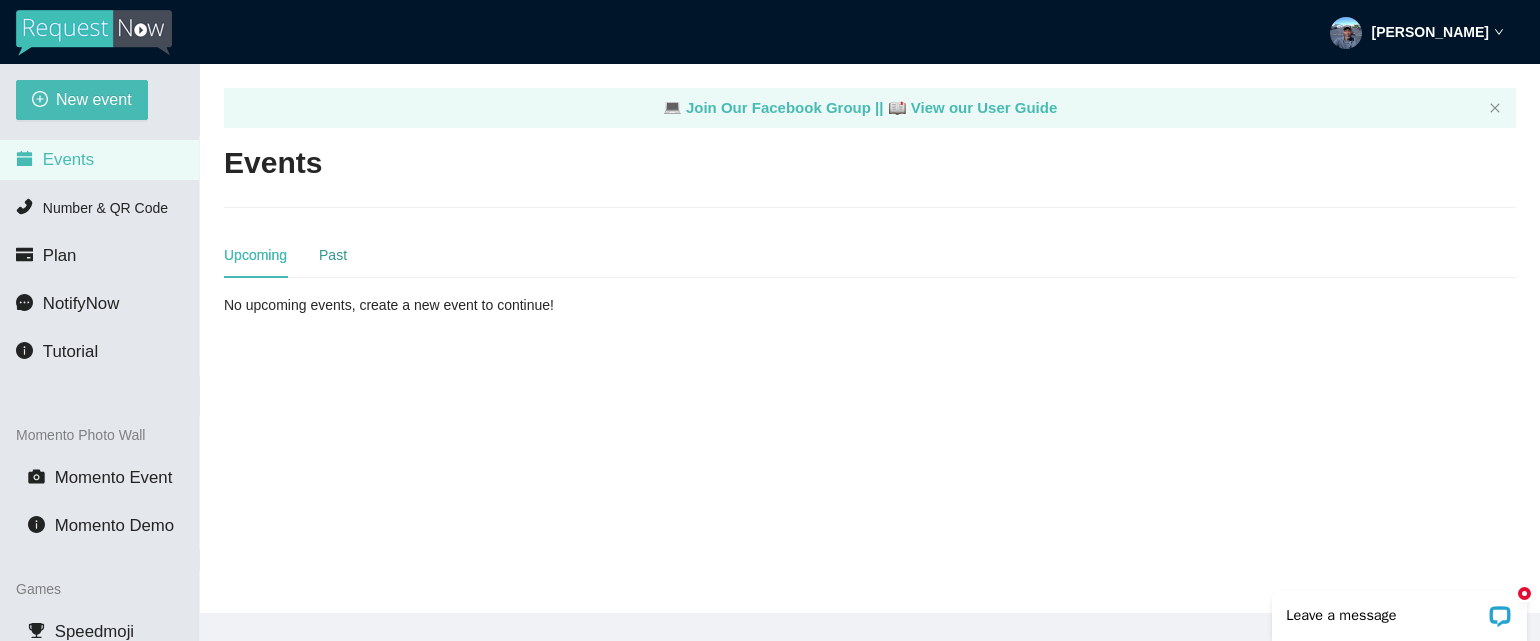 click on "Past" at bounding box center [333, 255] 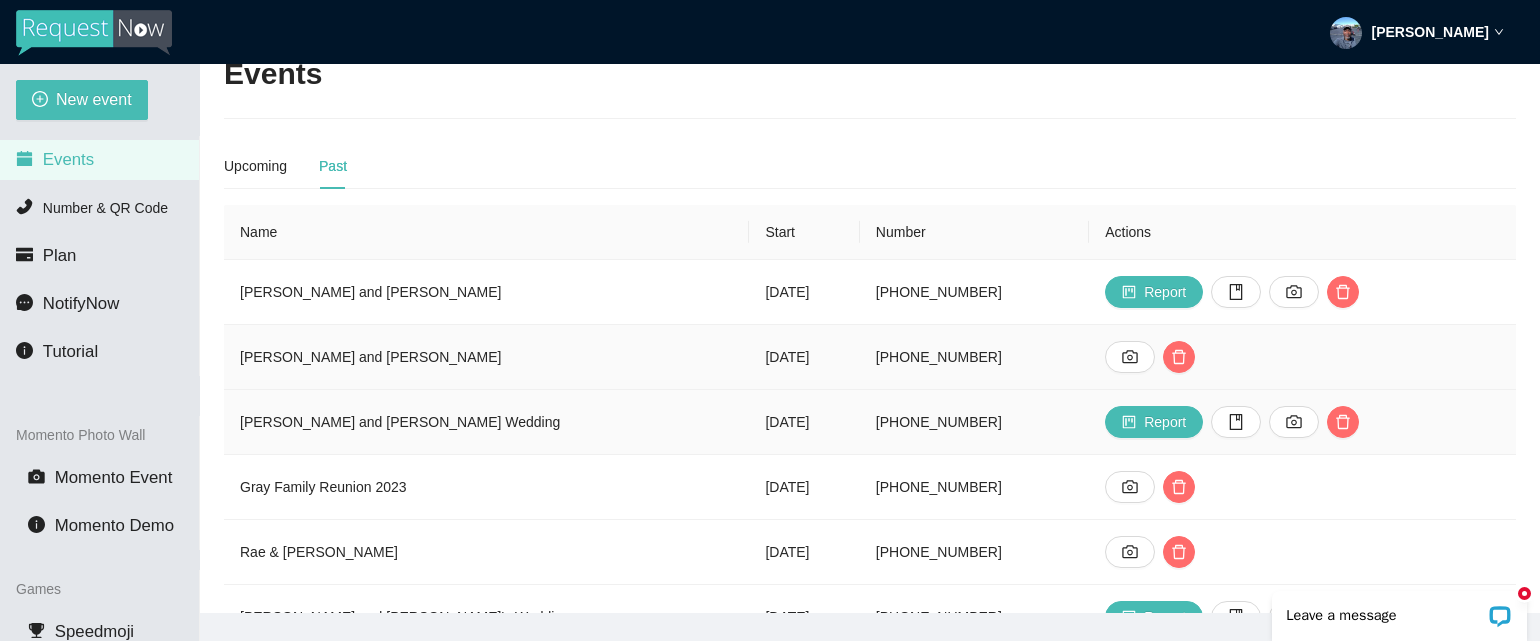 scroll, scrollTop: 0, scrollLeft: 0, axis: both 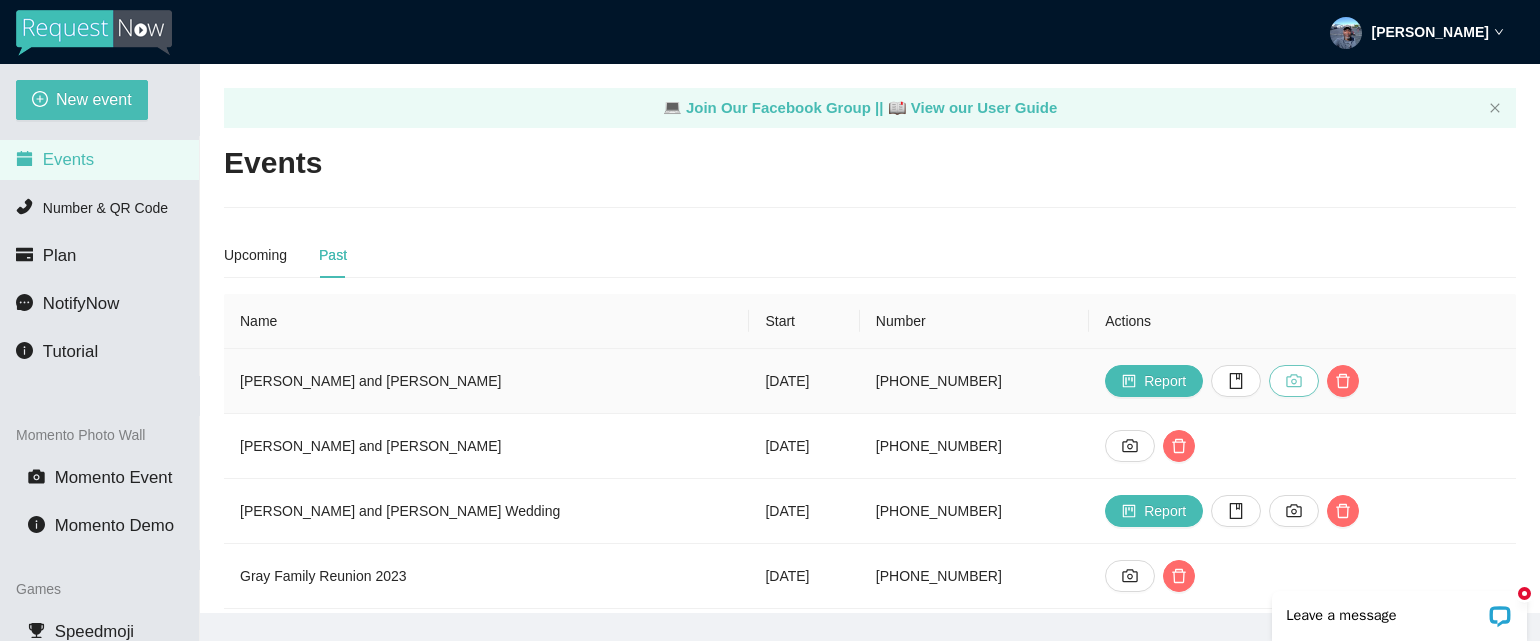 click 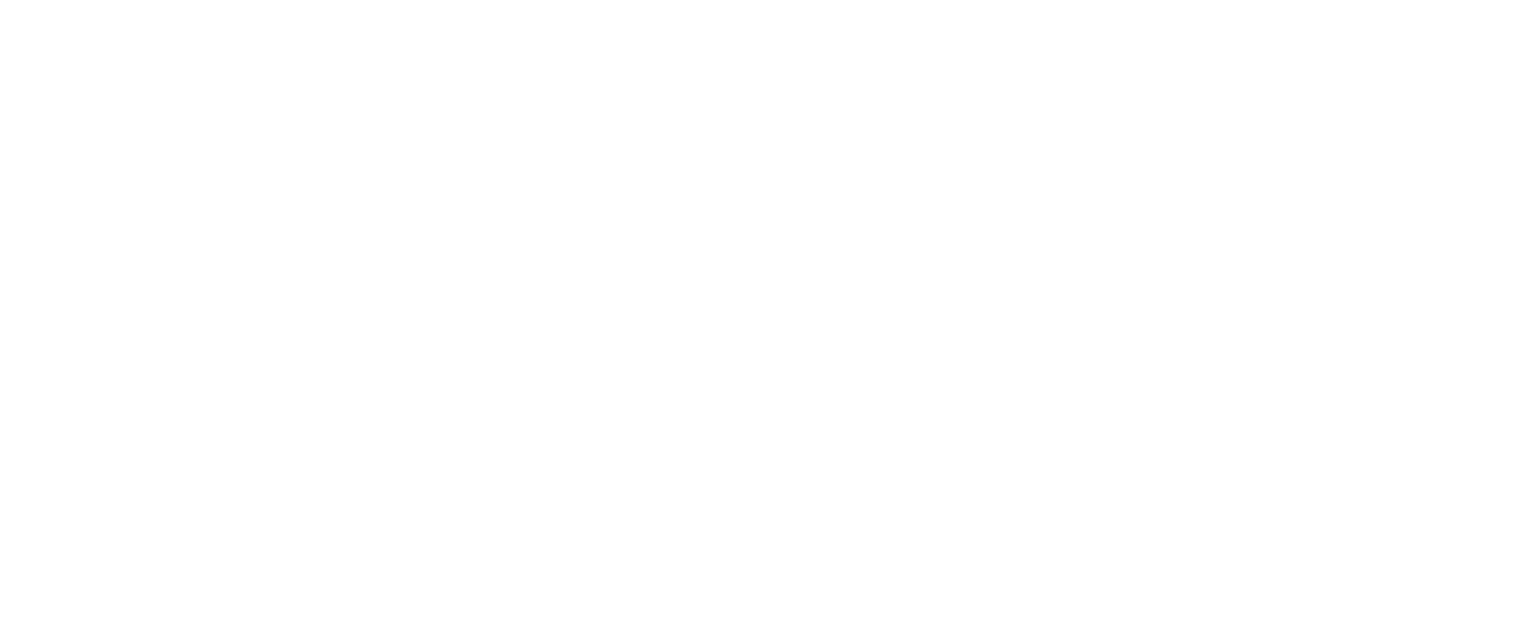 scroll, scrollTop: 0, scrollLeft: 0, axis: both 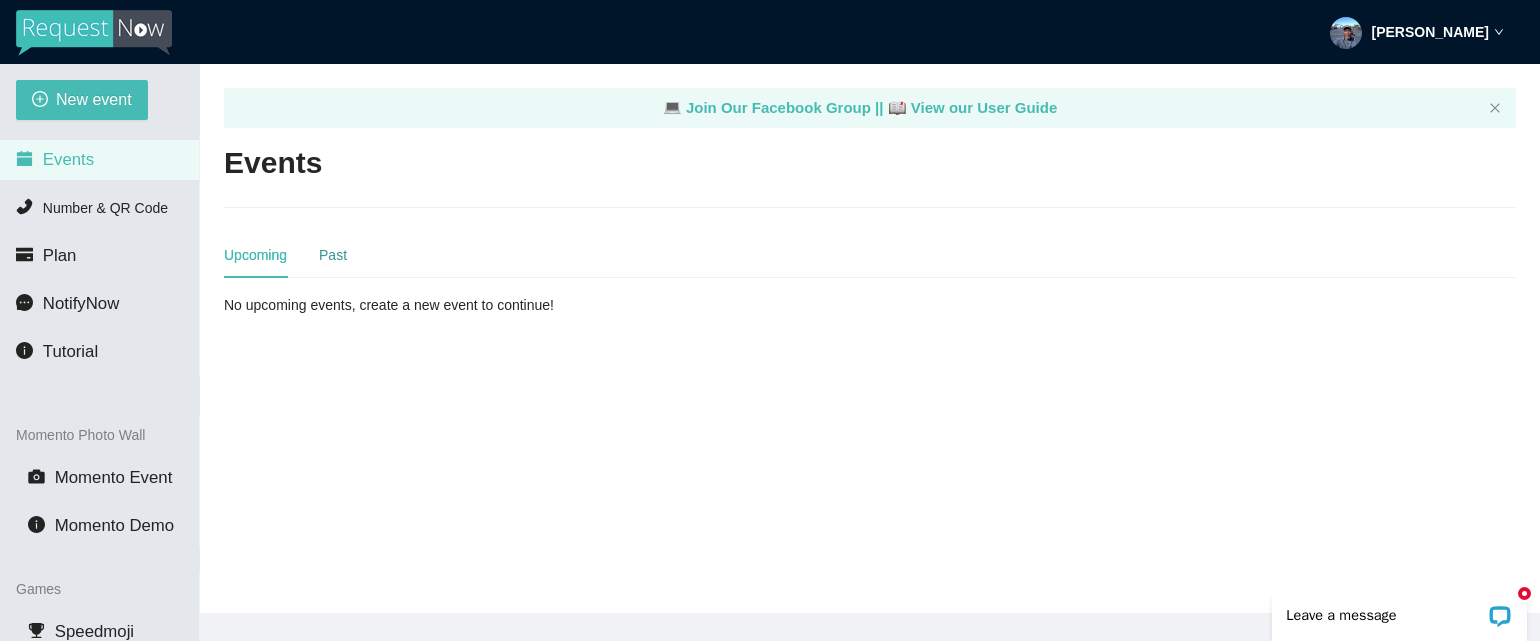 click on "Past" at bounding box center (333, 255) 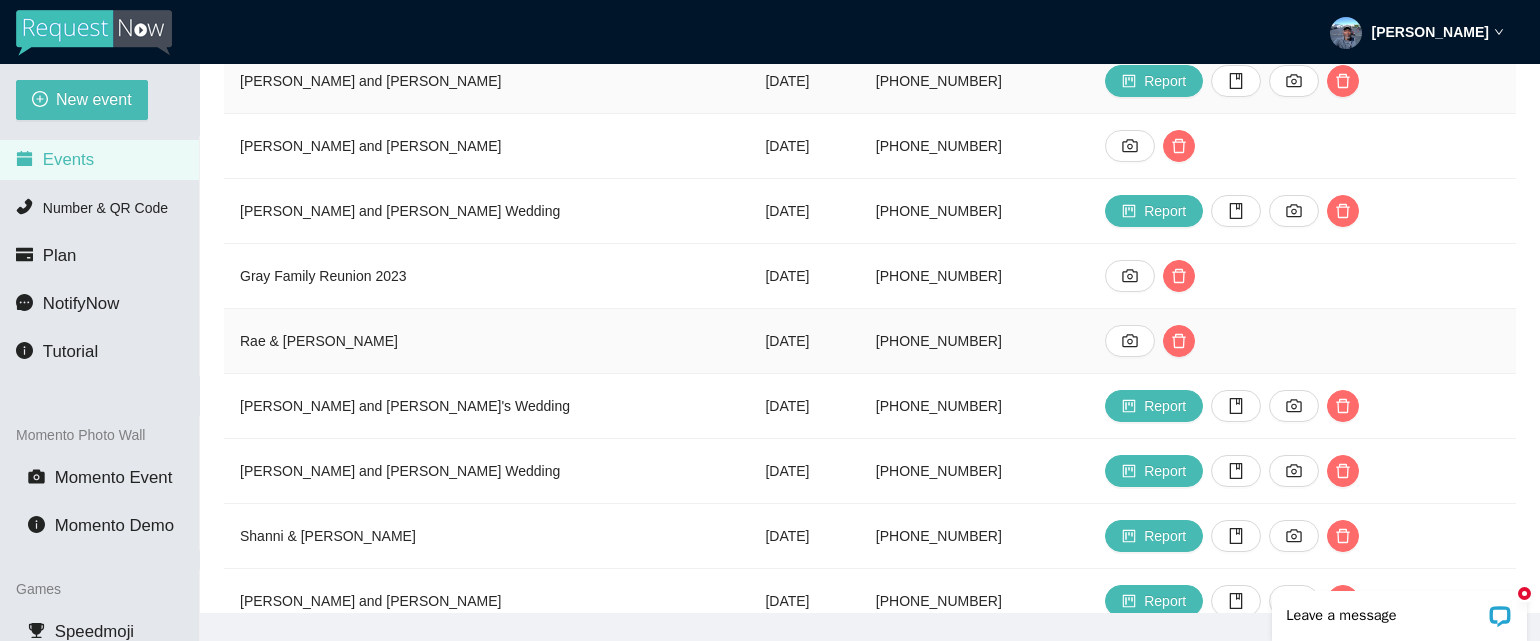 scroll, scrollTop: 100, scrollLeft: 0, axis: vertical 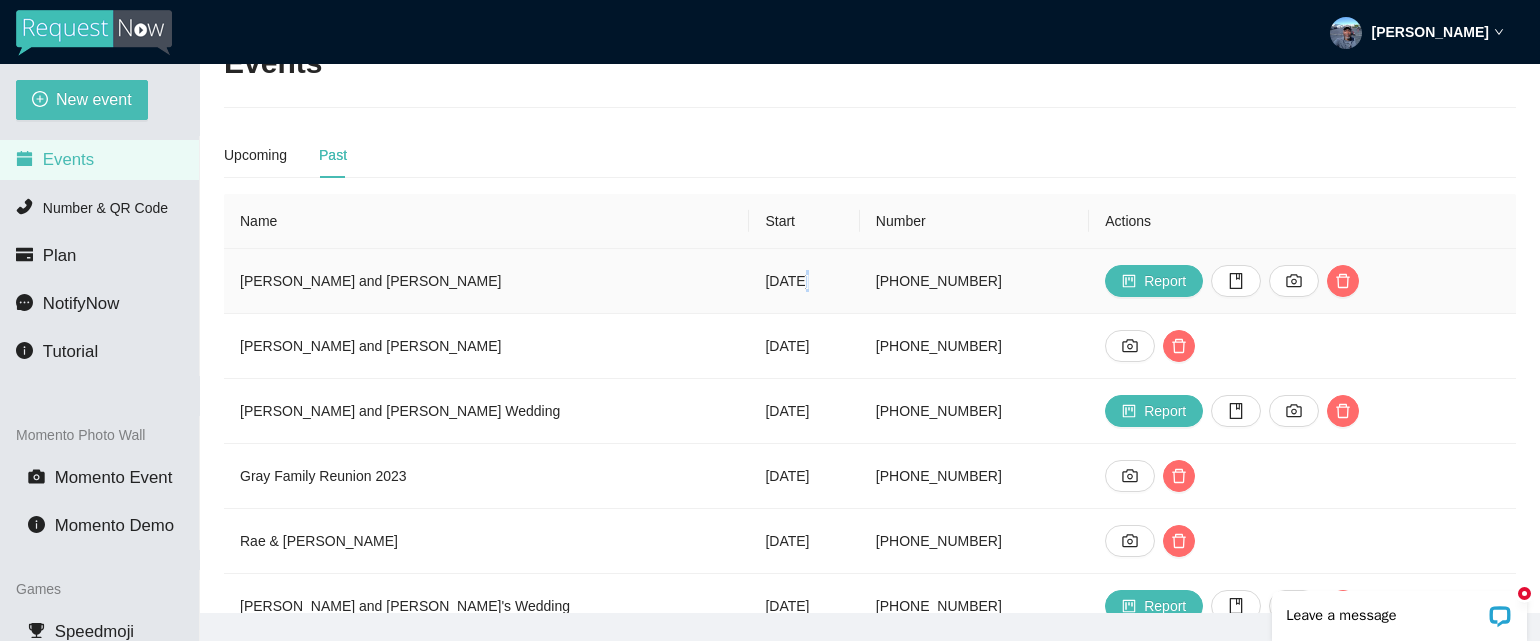 click on "[DATE]" at bounding box center (804, 281) 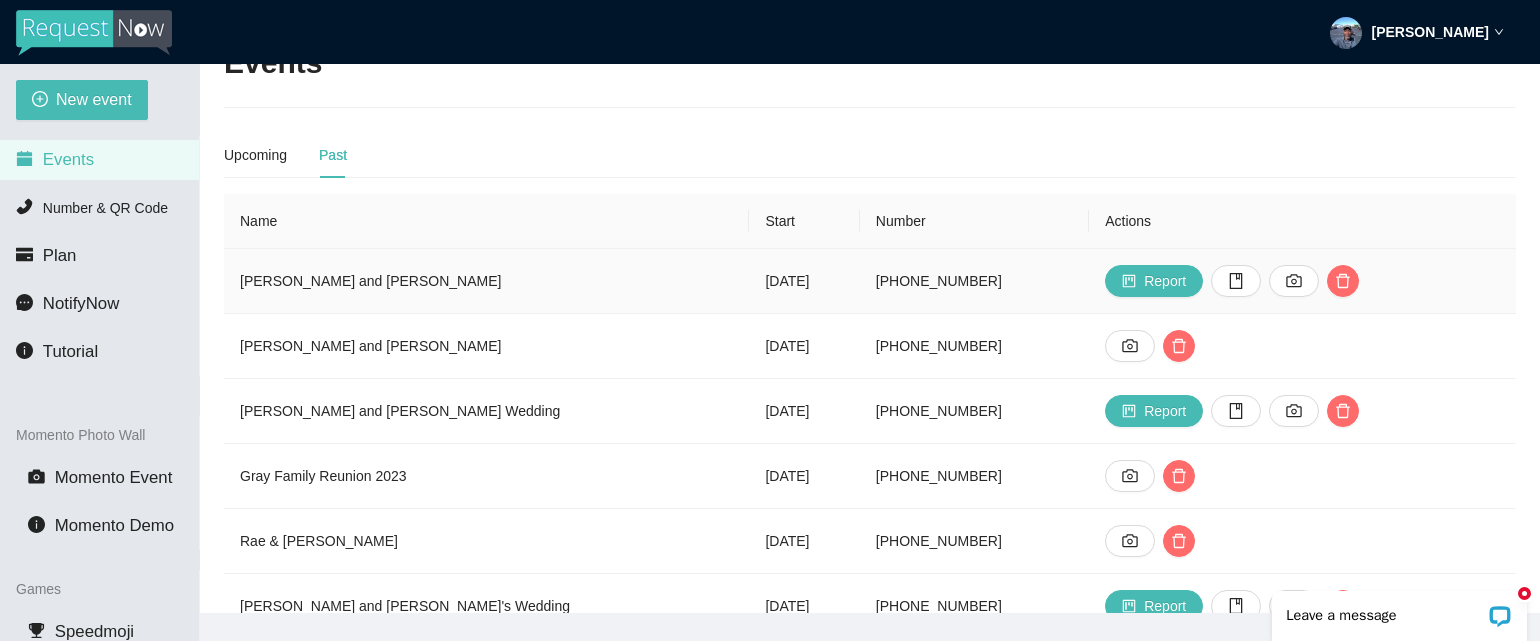 click on "[PERSON_NAME] and [PERSON_NAME]" at bounding box center [486, 281] 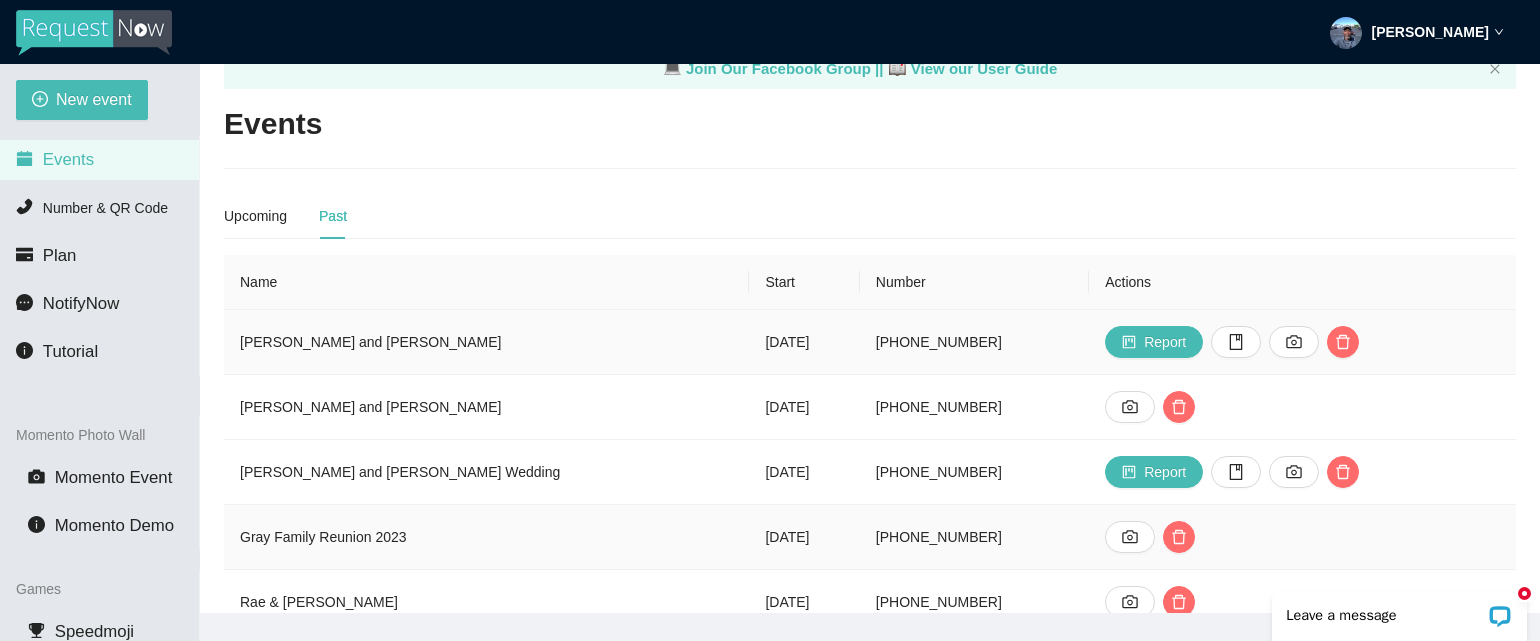 scroll, scrollTop: 0, scrollLeft: 0, axis: both 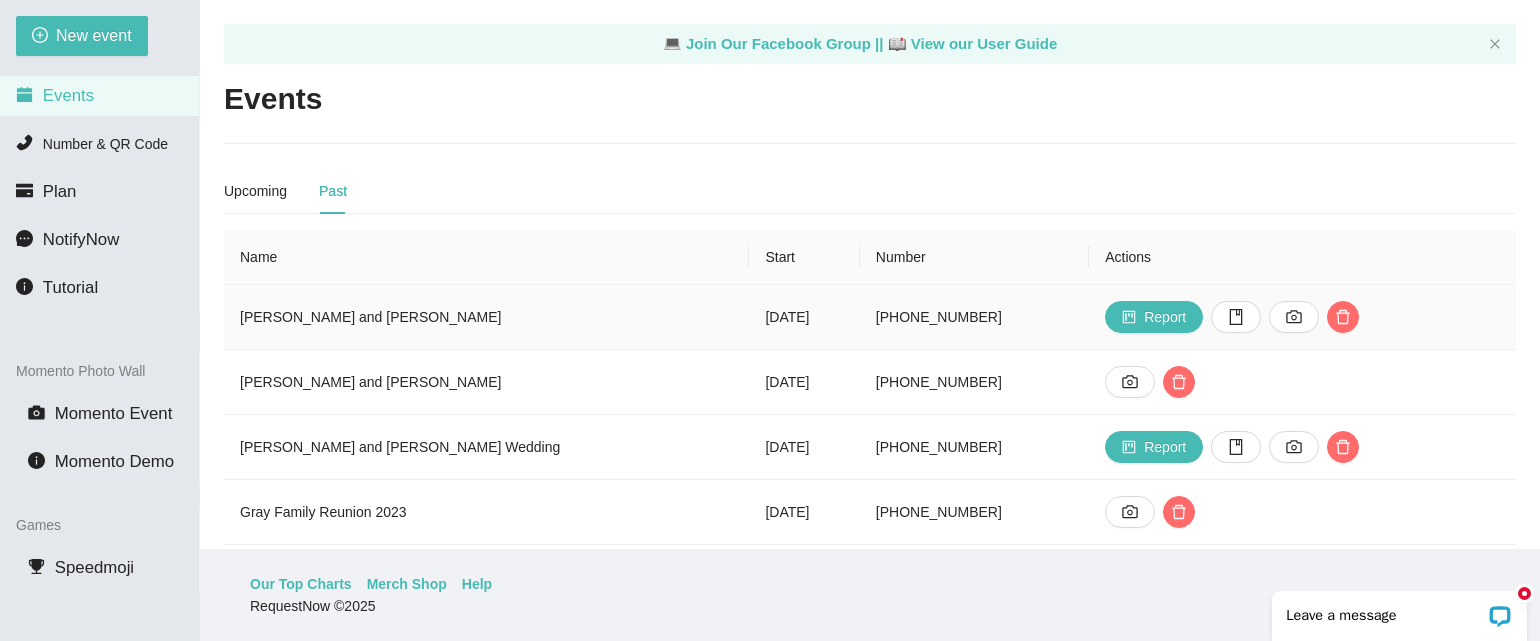 drag, startPoint x: 241, startPoint y: 317, endPoint x: 733, endPoint y: 317, distance: 492 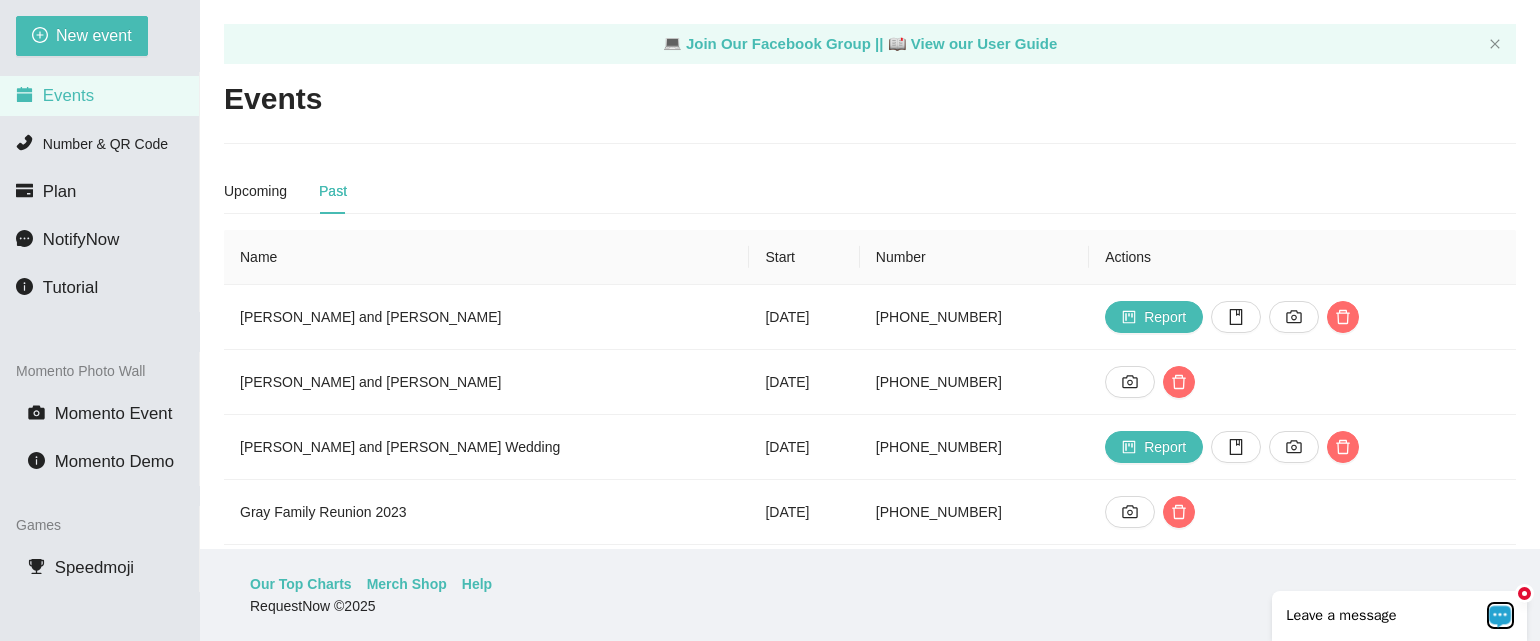 click at bounding box center [1500, 614] 